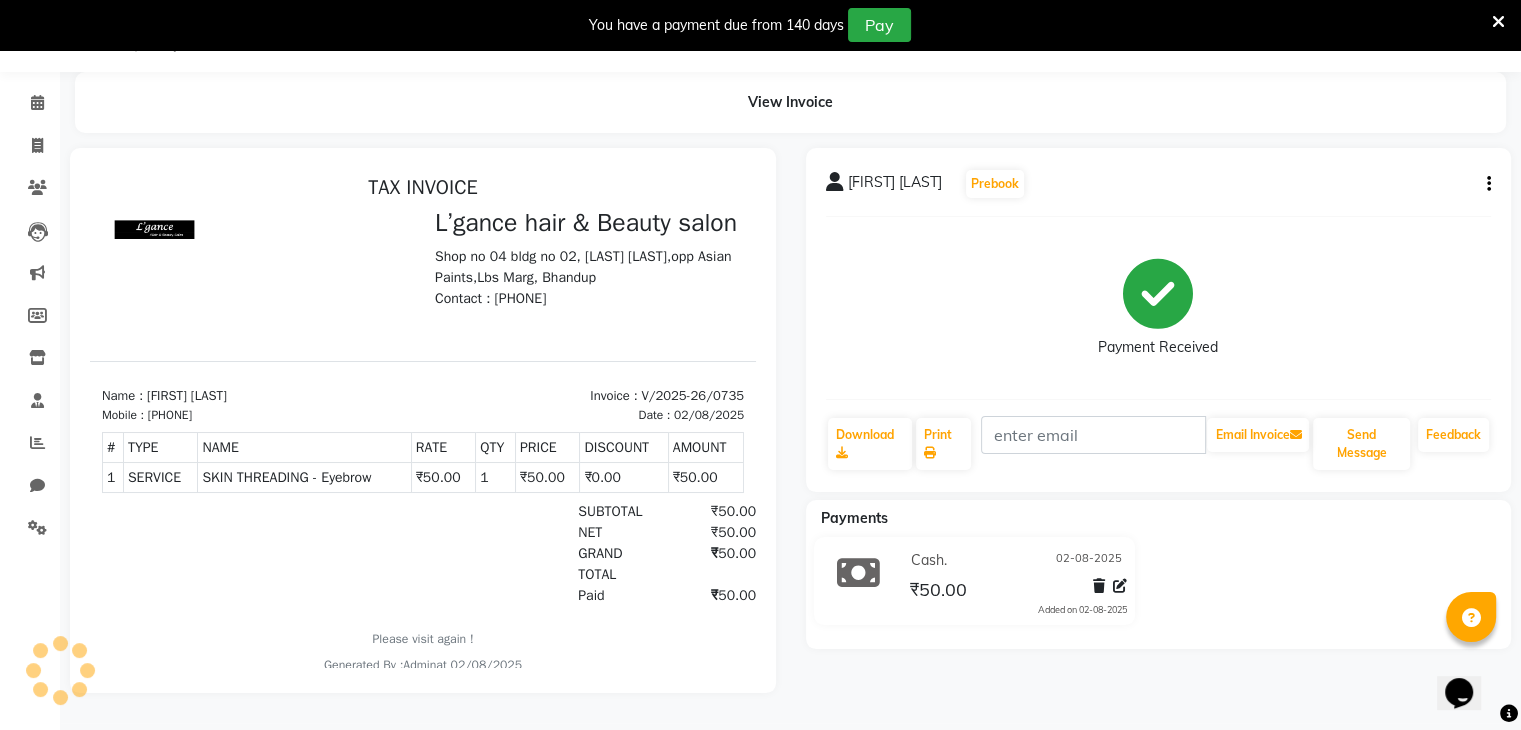 scroll, scrollTop: 0, scrollLeft: 0, axis: both 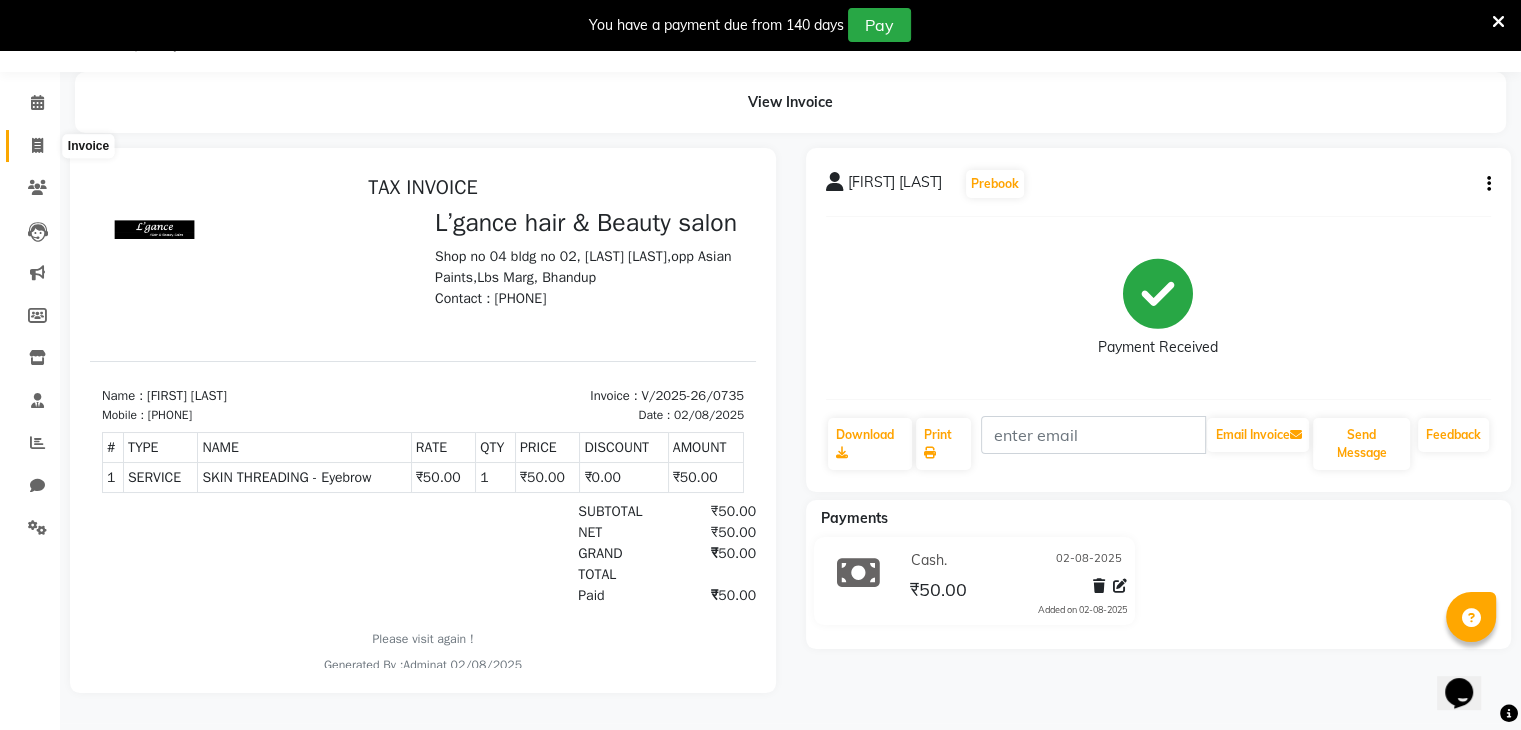 click 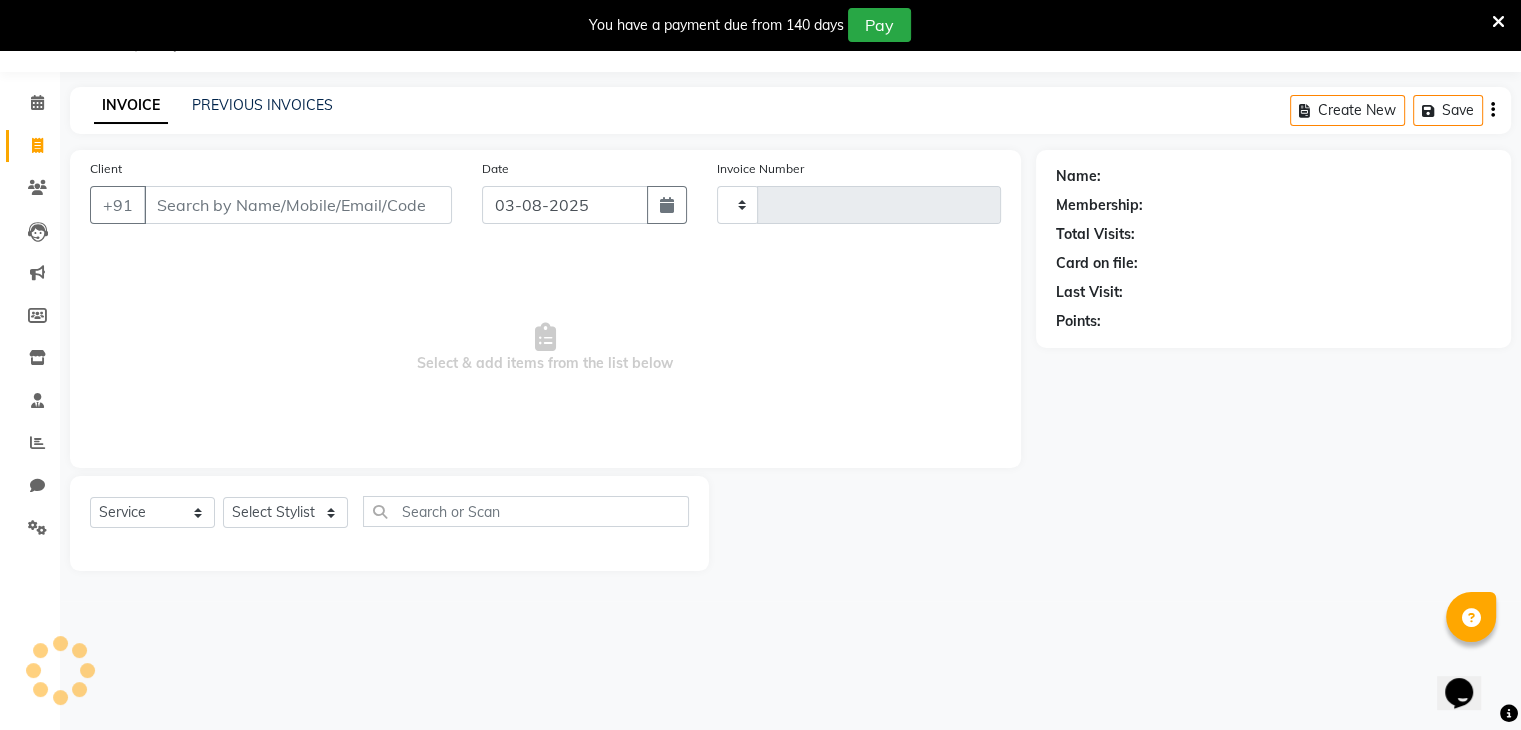 type on "0736" 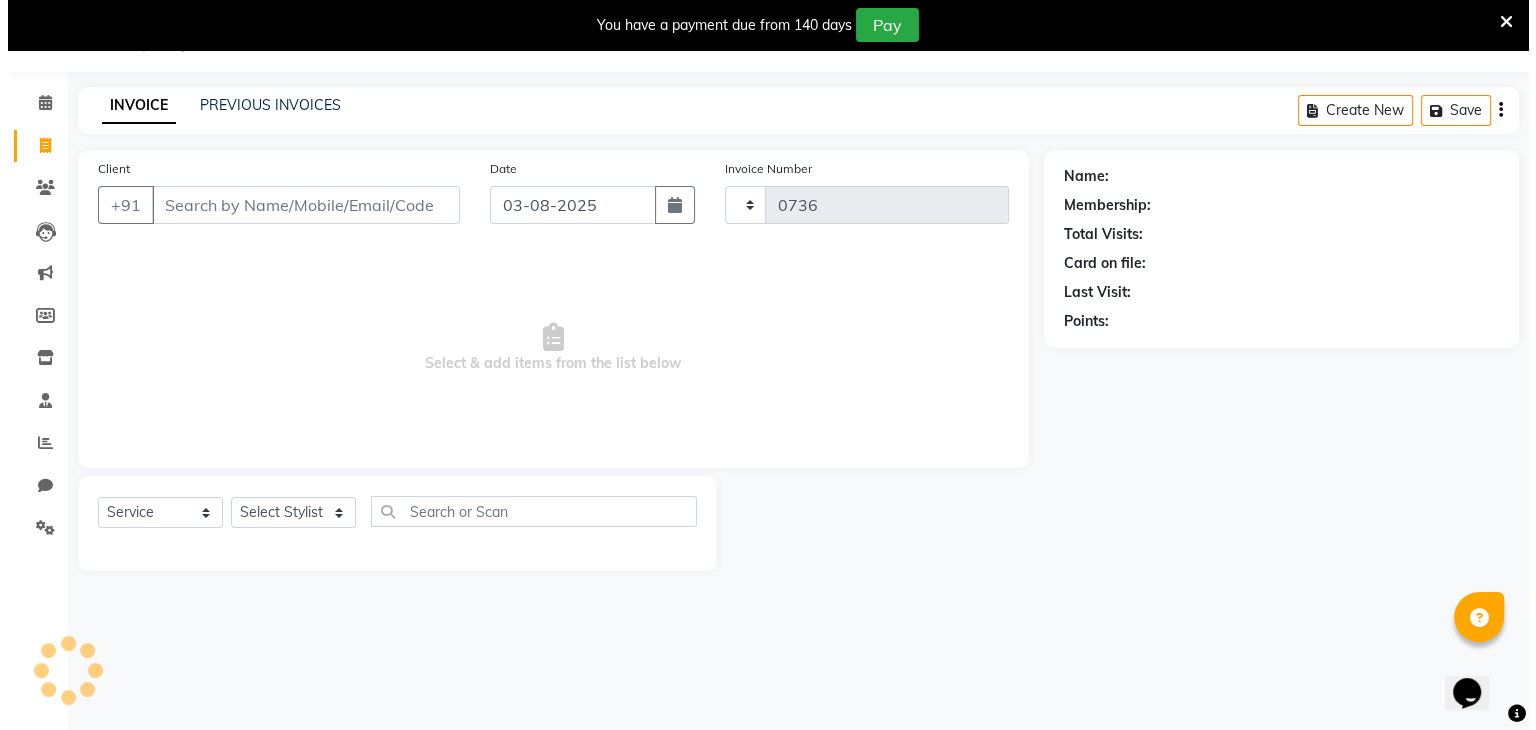 scroll, scrollTop: 50, scrollLeft: 0, axis: vertical 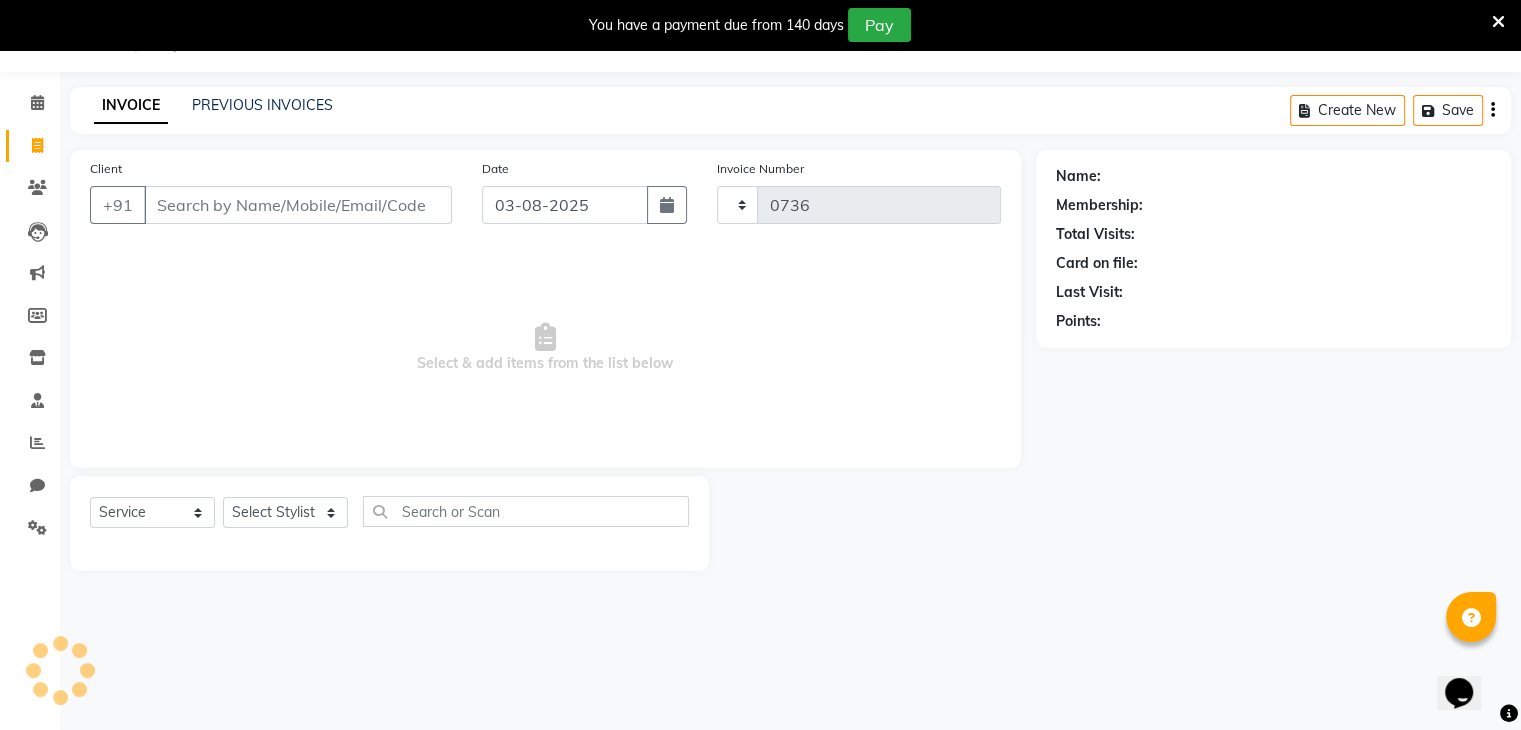 select on "7828" 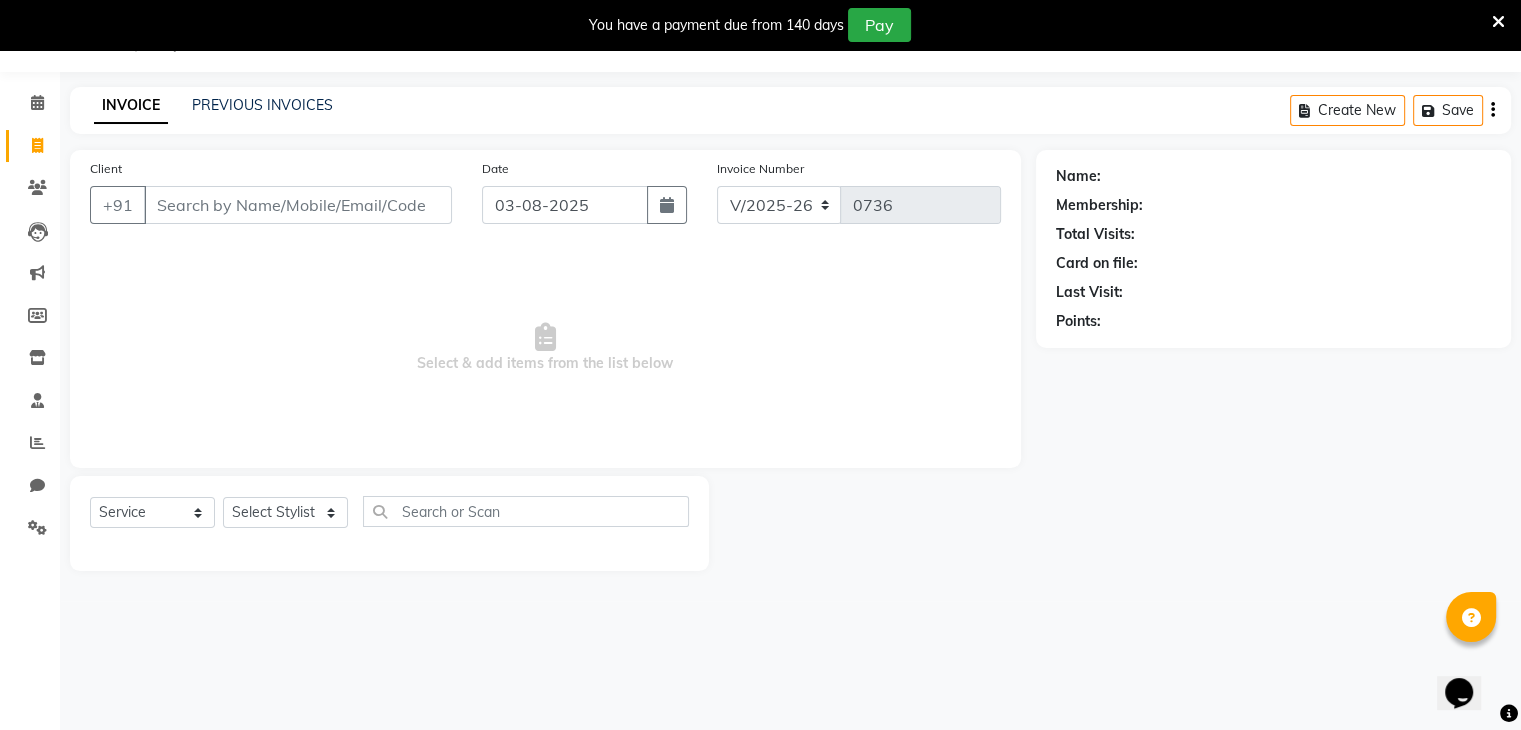 click on "Client" at bounding box center (298, 205) 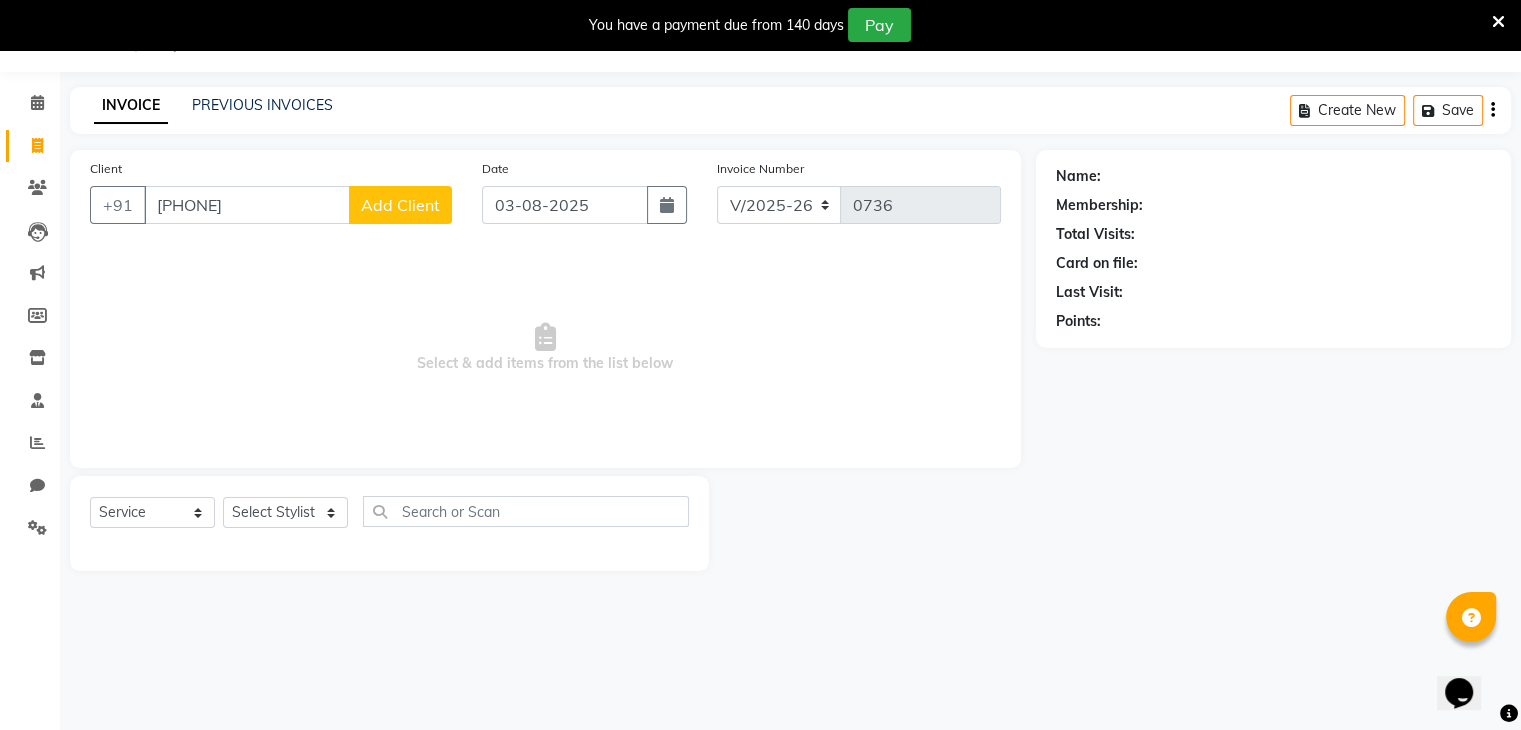 type on "[PHONE]" 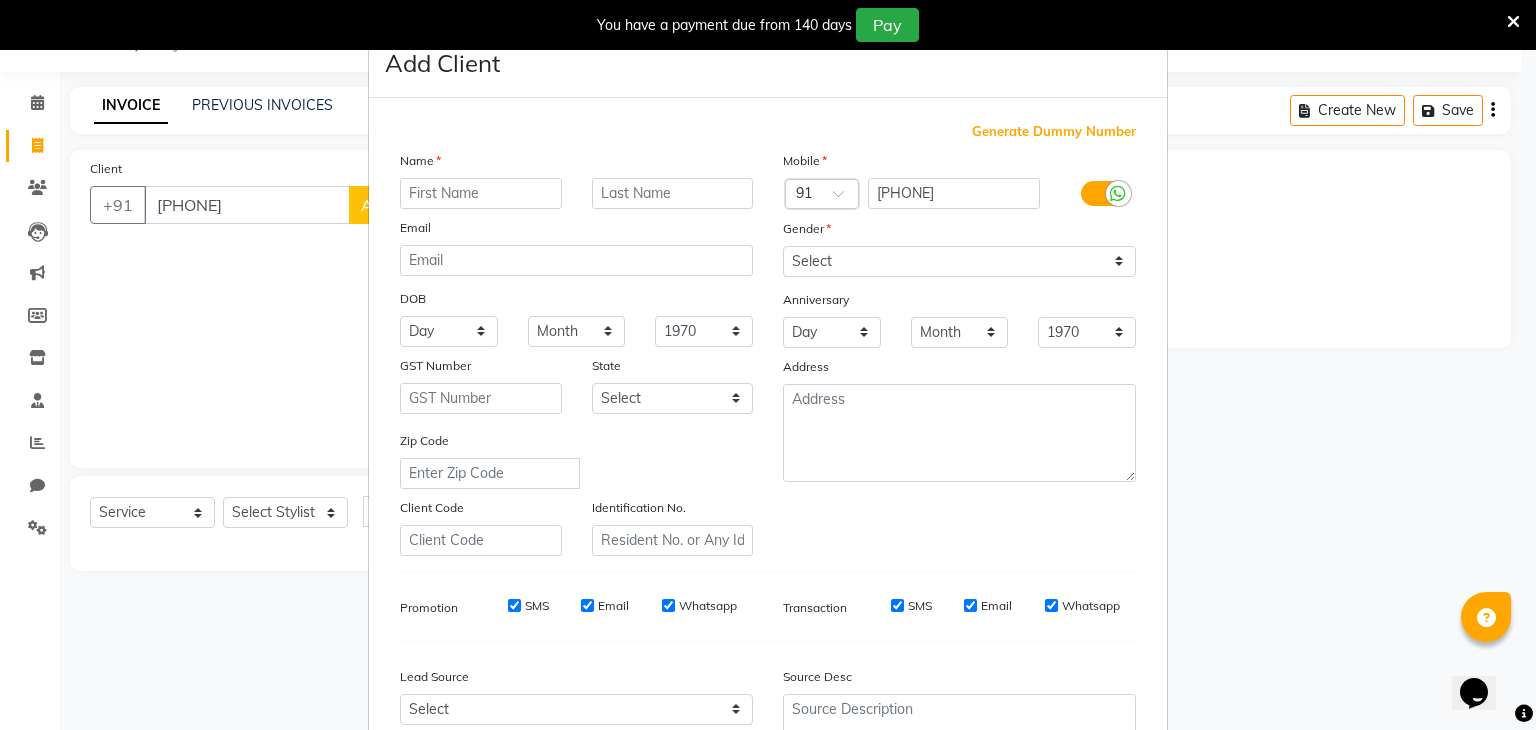 click at bounding box center (481, 193) 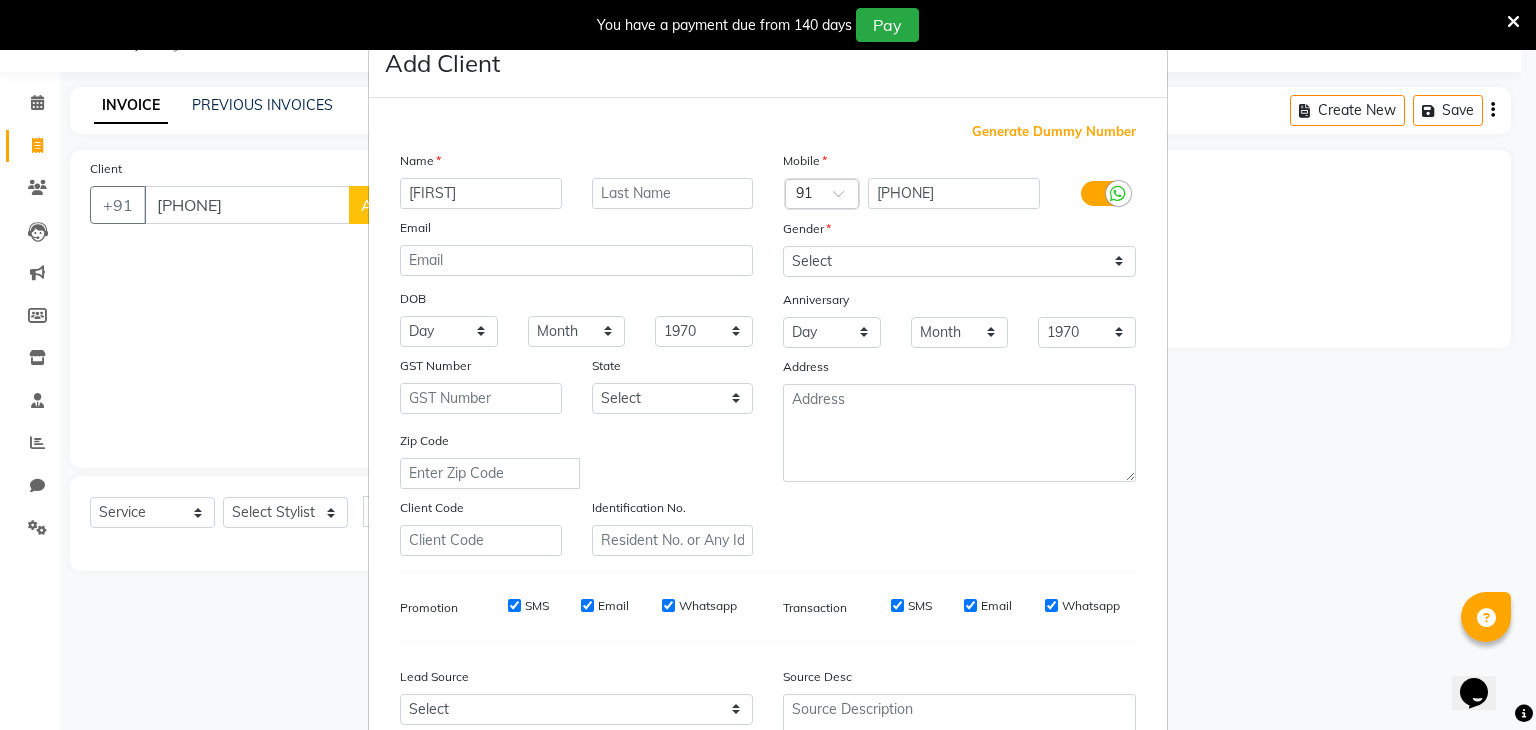 type on "[FIRST]" 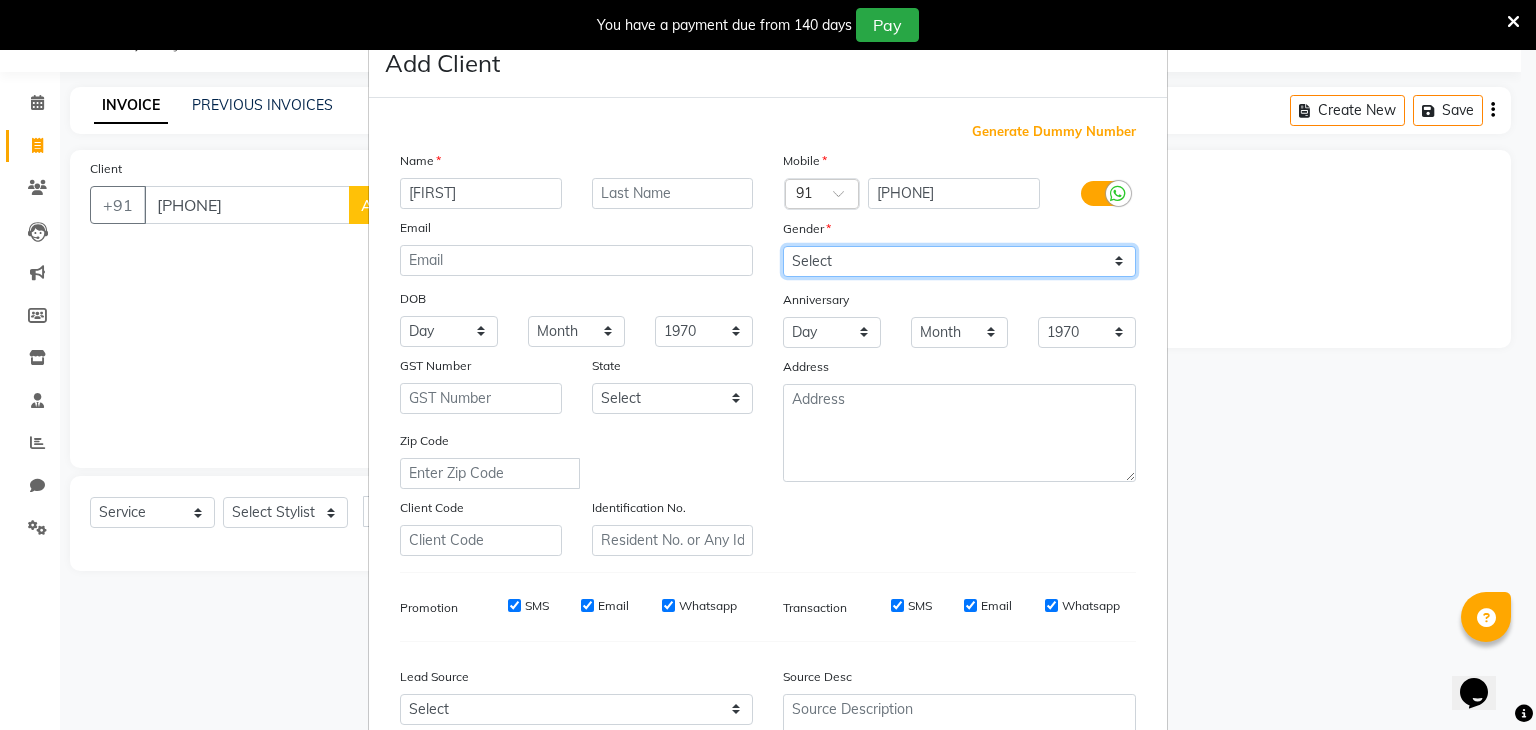 click on "Select Male Female Other Prefer Not To Say" at bounding box center [959, 261] 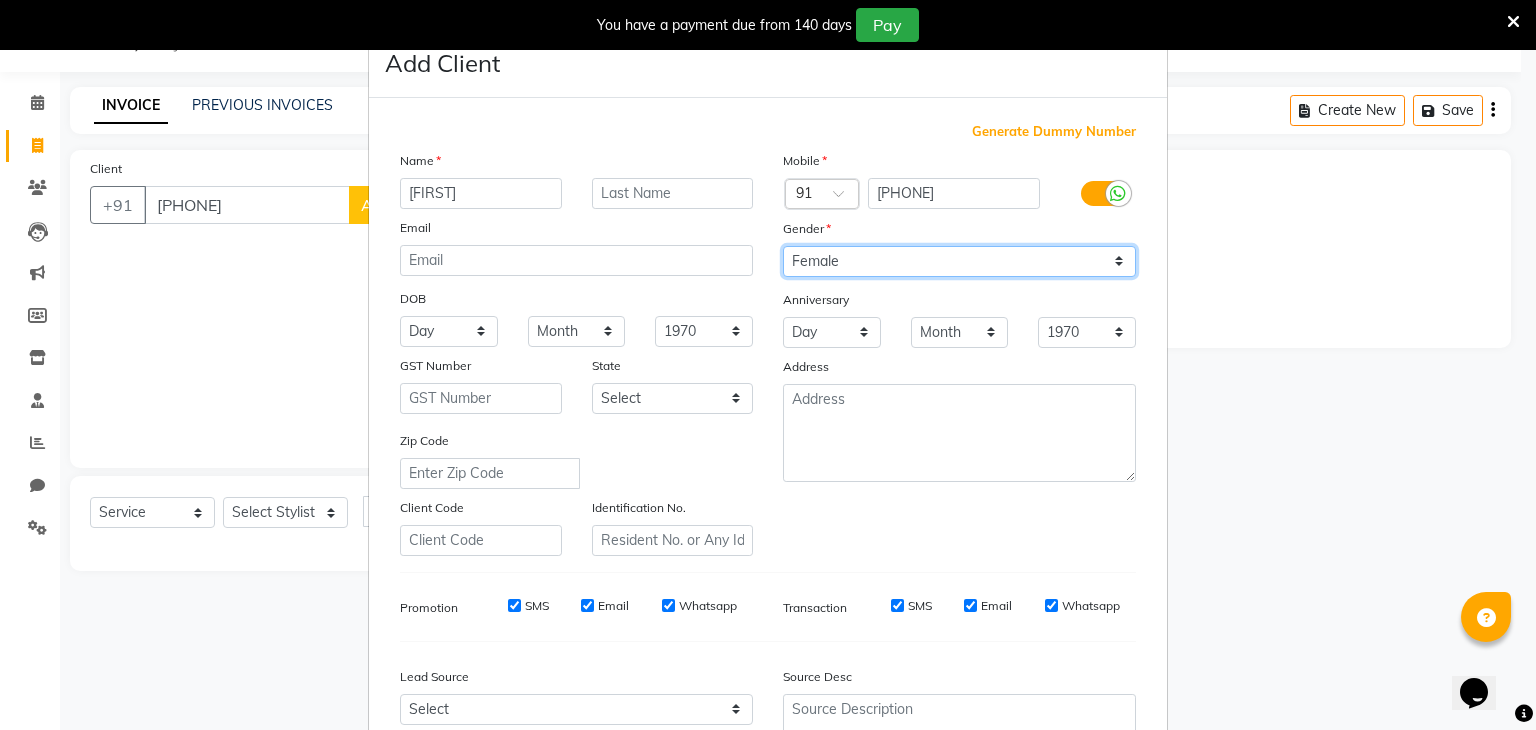 click on "Select Male Female Other Prefer Not To Say" at bounding box center [959, 261] 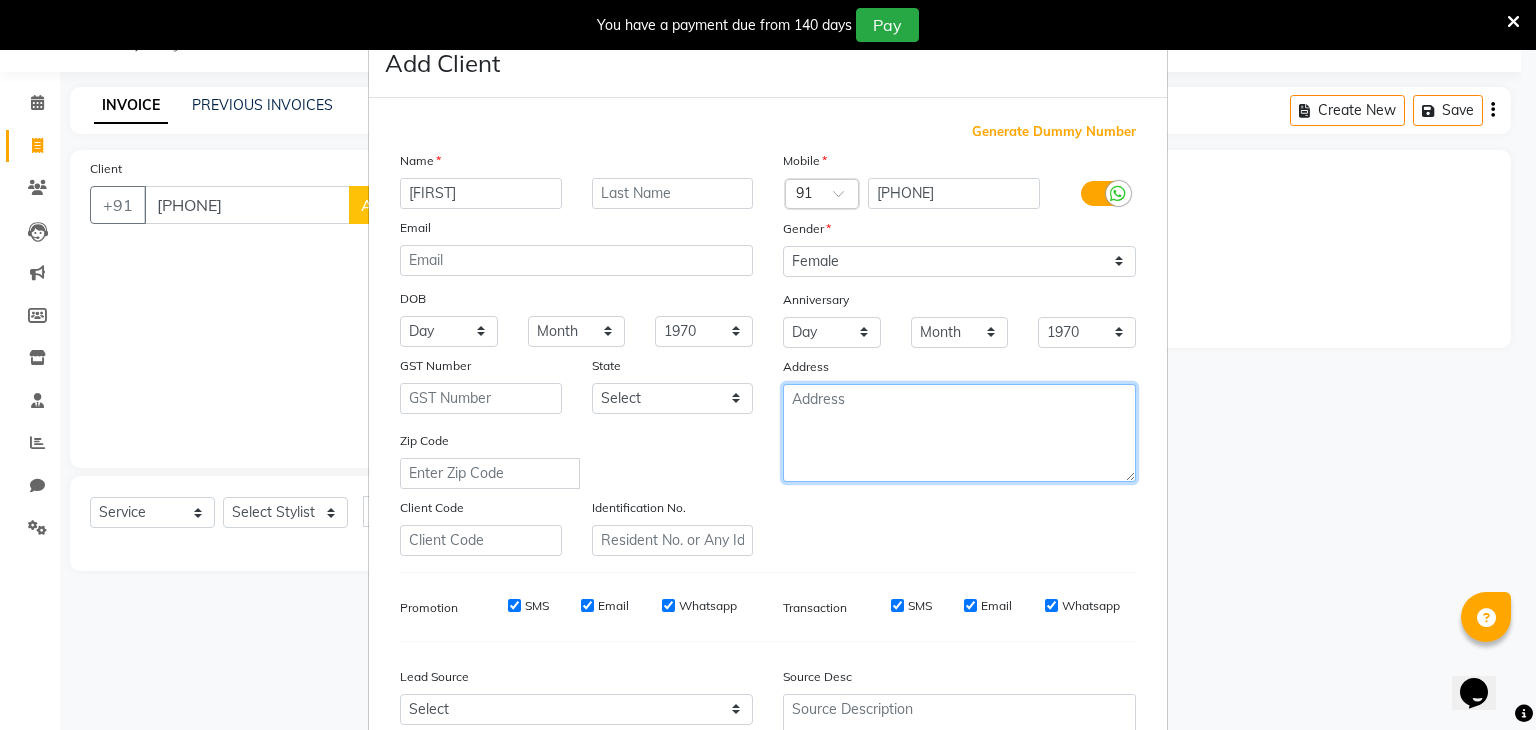 click at bounding box center (959, 433) 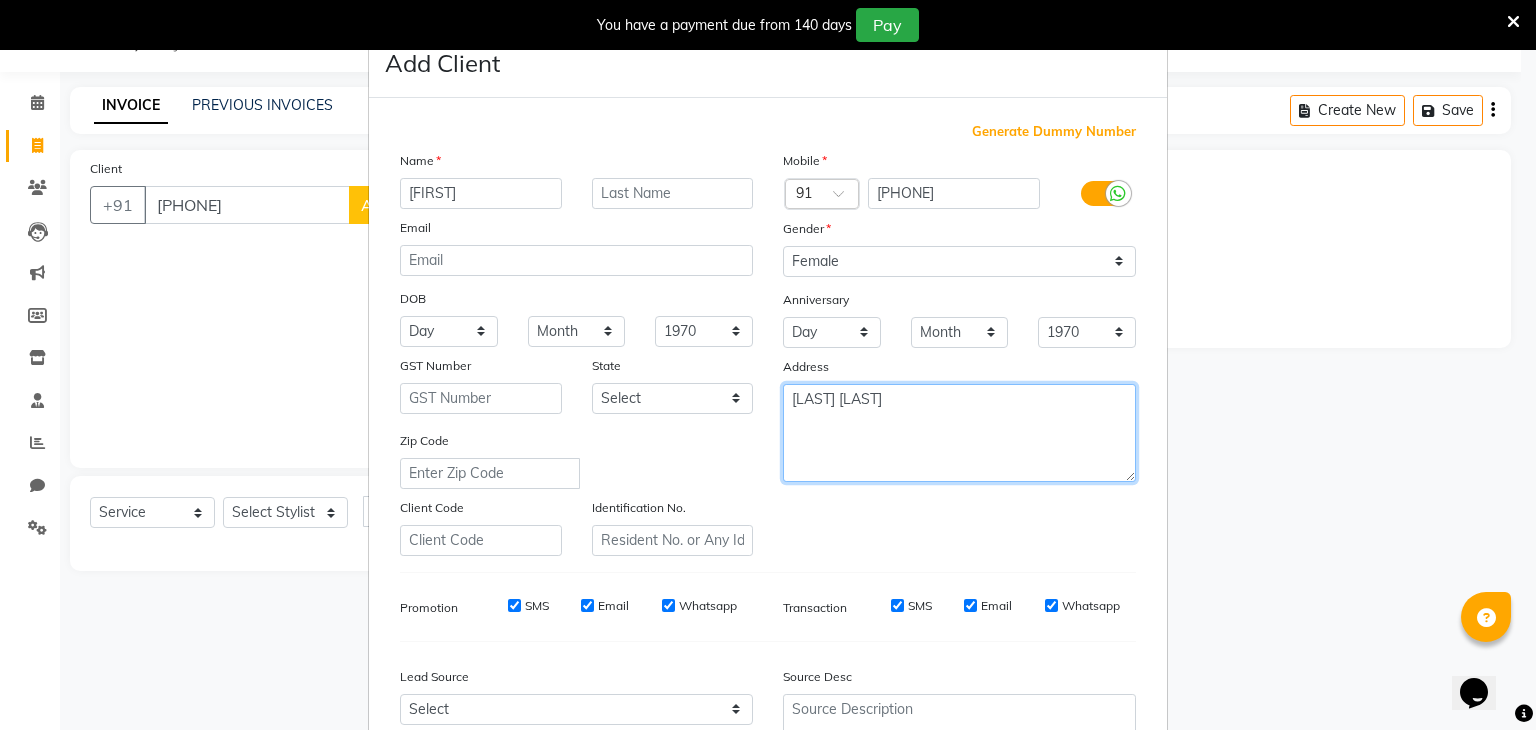 type on "[LAST] [LAST]" 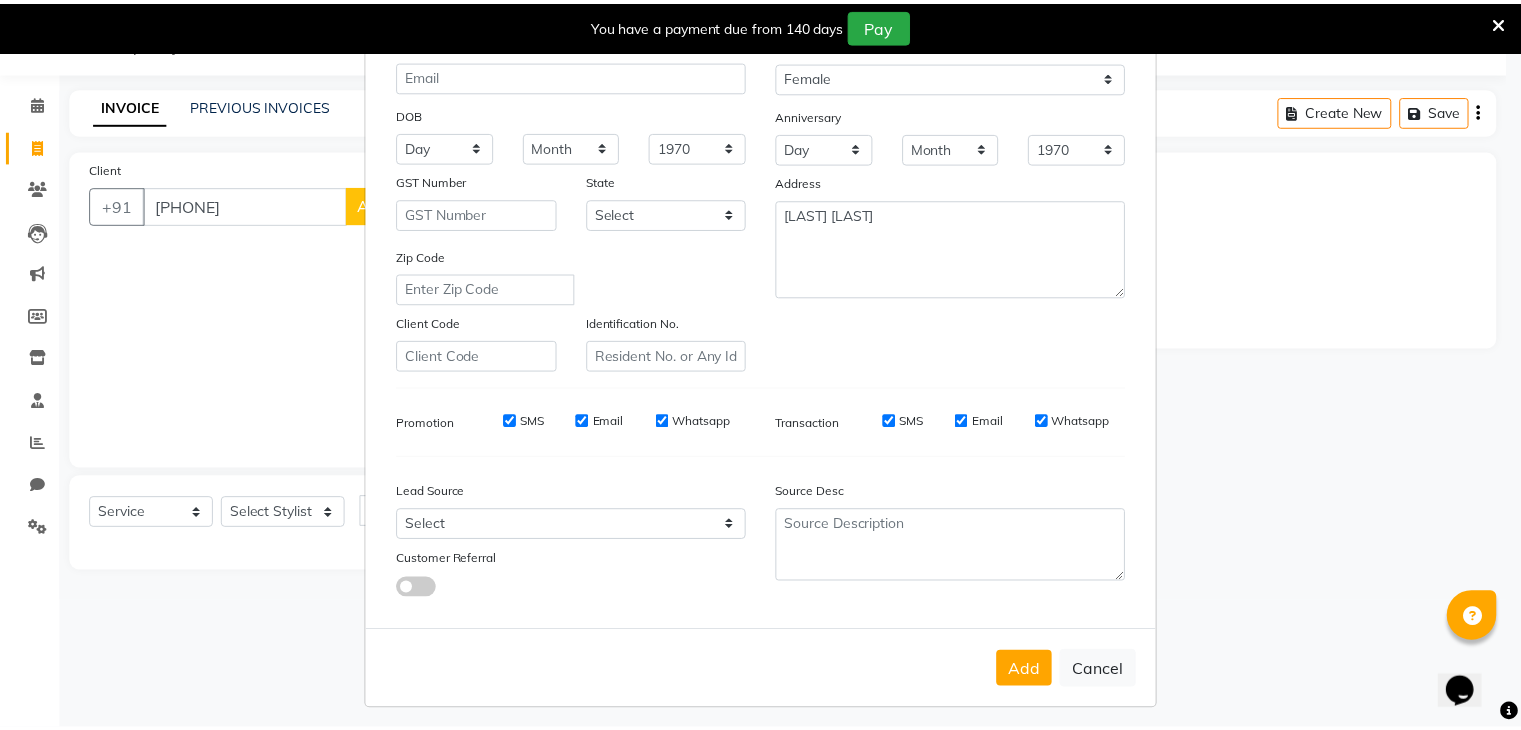 scroll, scrollTop: 203, scrollLeft: 0, axis: vertical 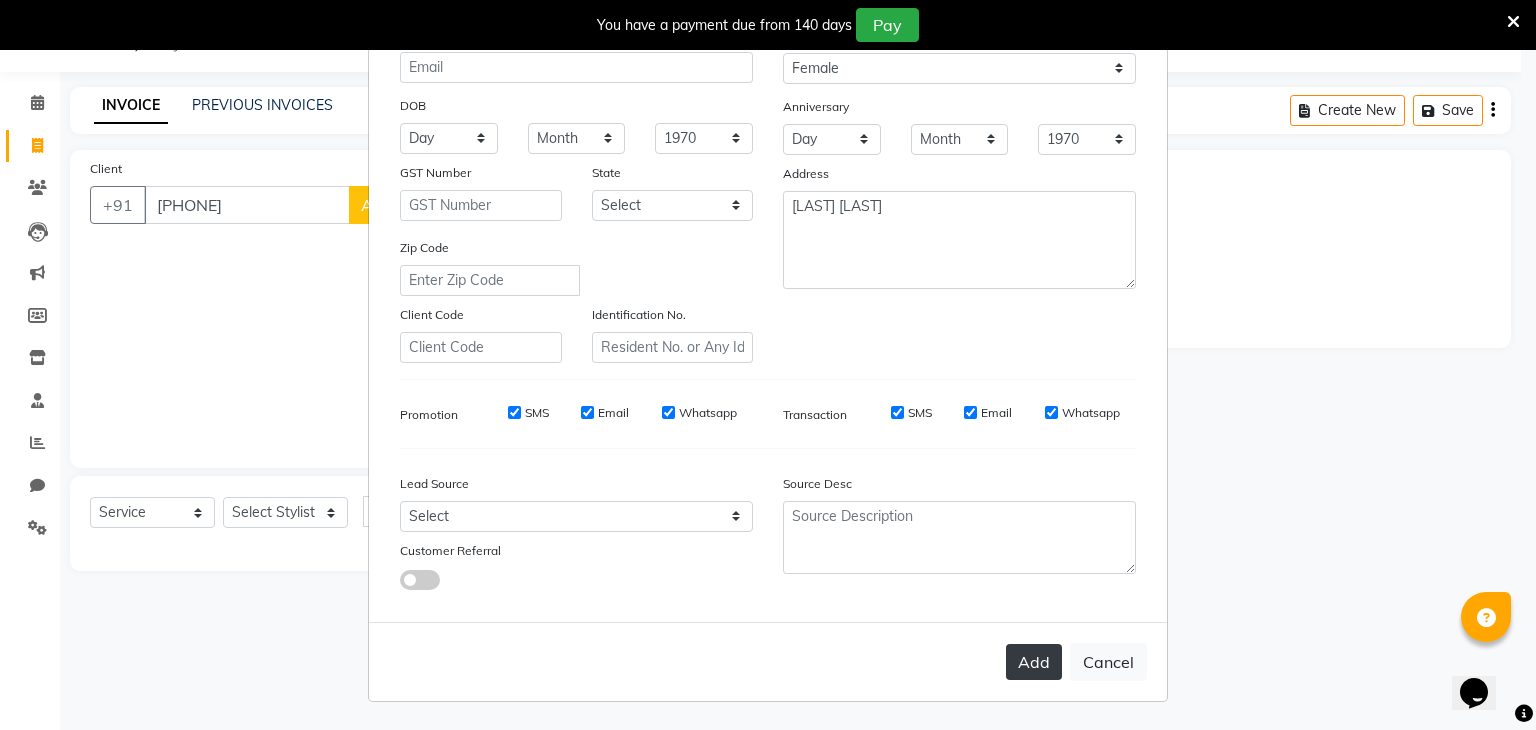 click on "Add" at bounding box center [1034, 662] 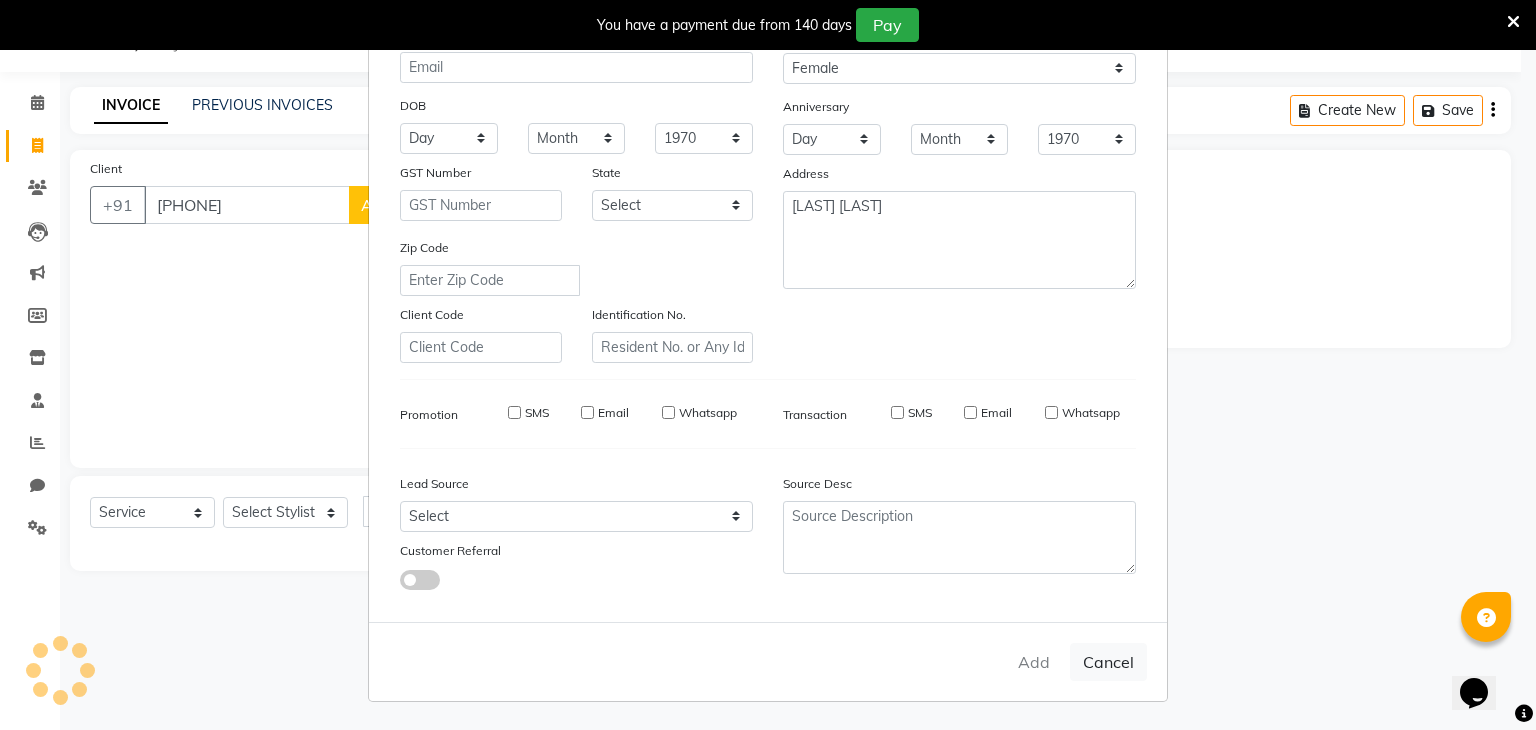 type 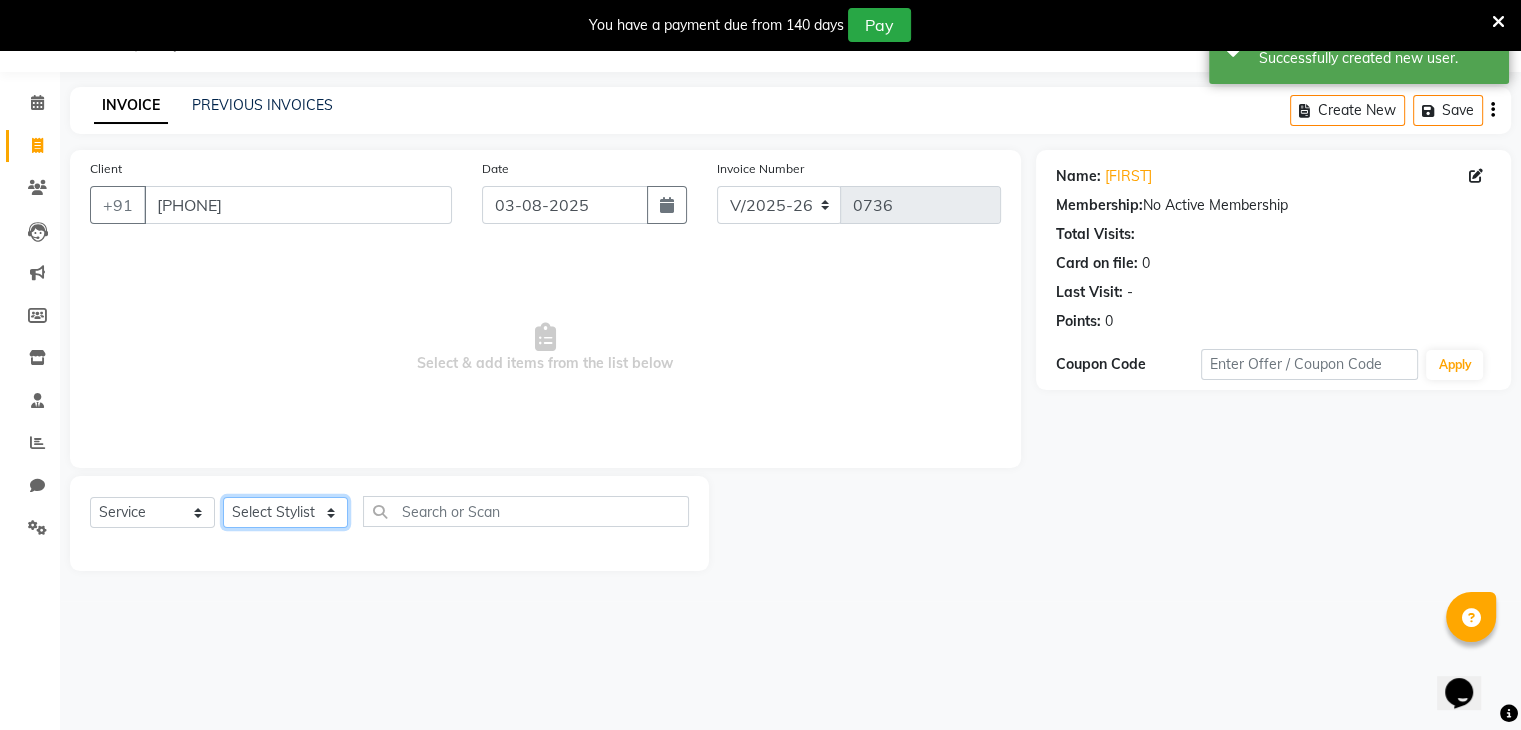 click on "Select Stylist Devi DIS Mamta Pinki Rajiya Rupal Shweta Uma UNKNOWN" 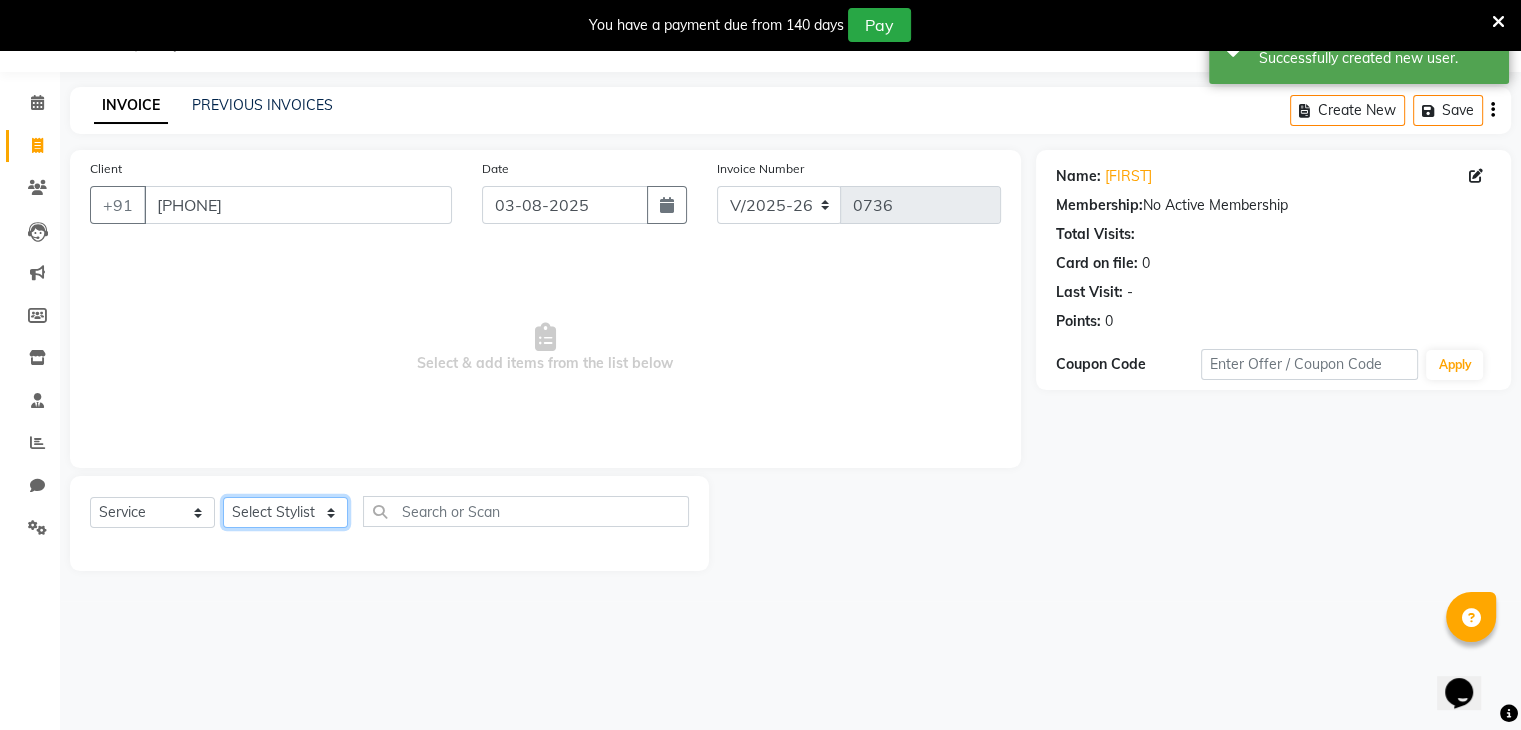 select on "69887" 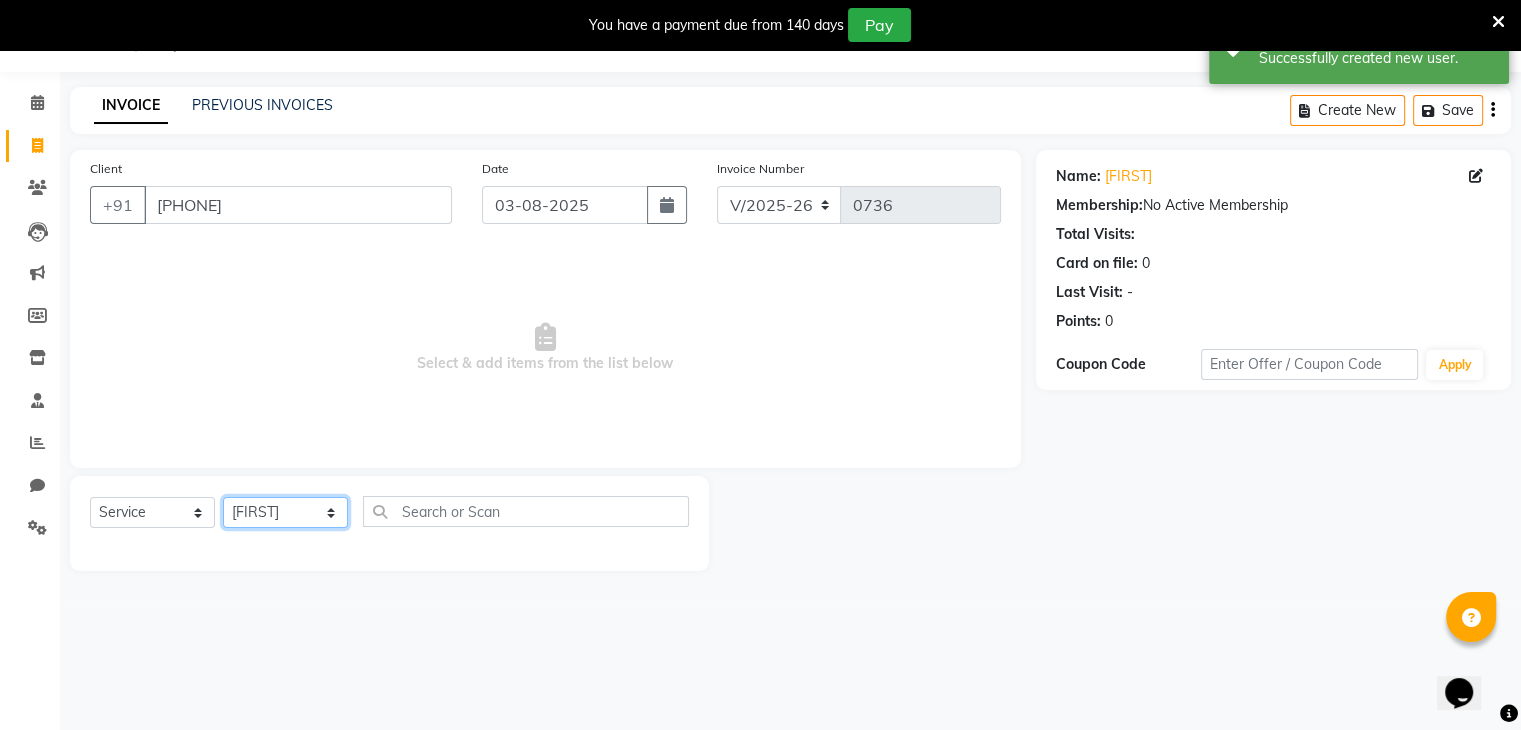 click on "Select Stylist Devi DIS Mamta Pinki Rajiya Rupal Shweta Uma UNKNOWN" 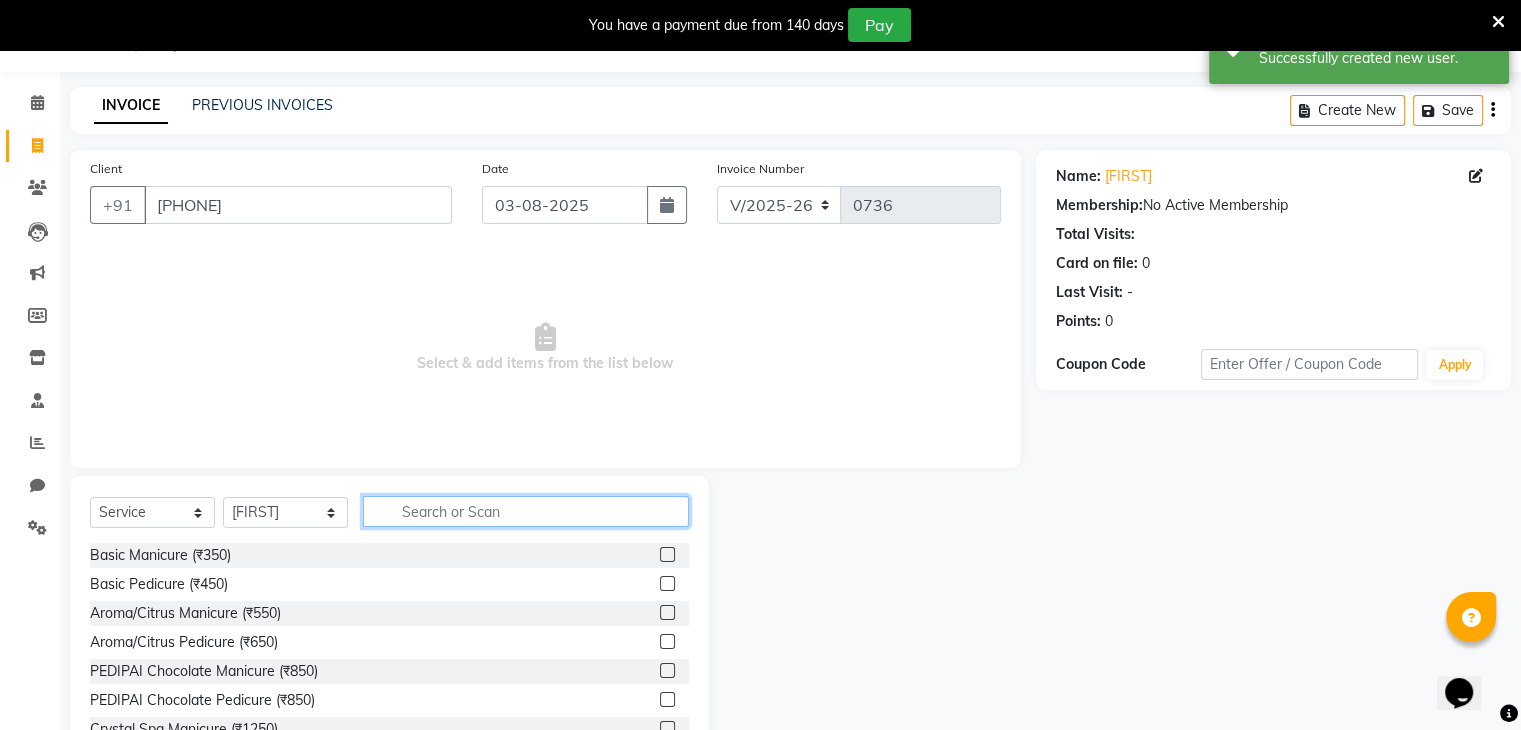 click 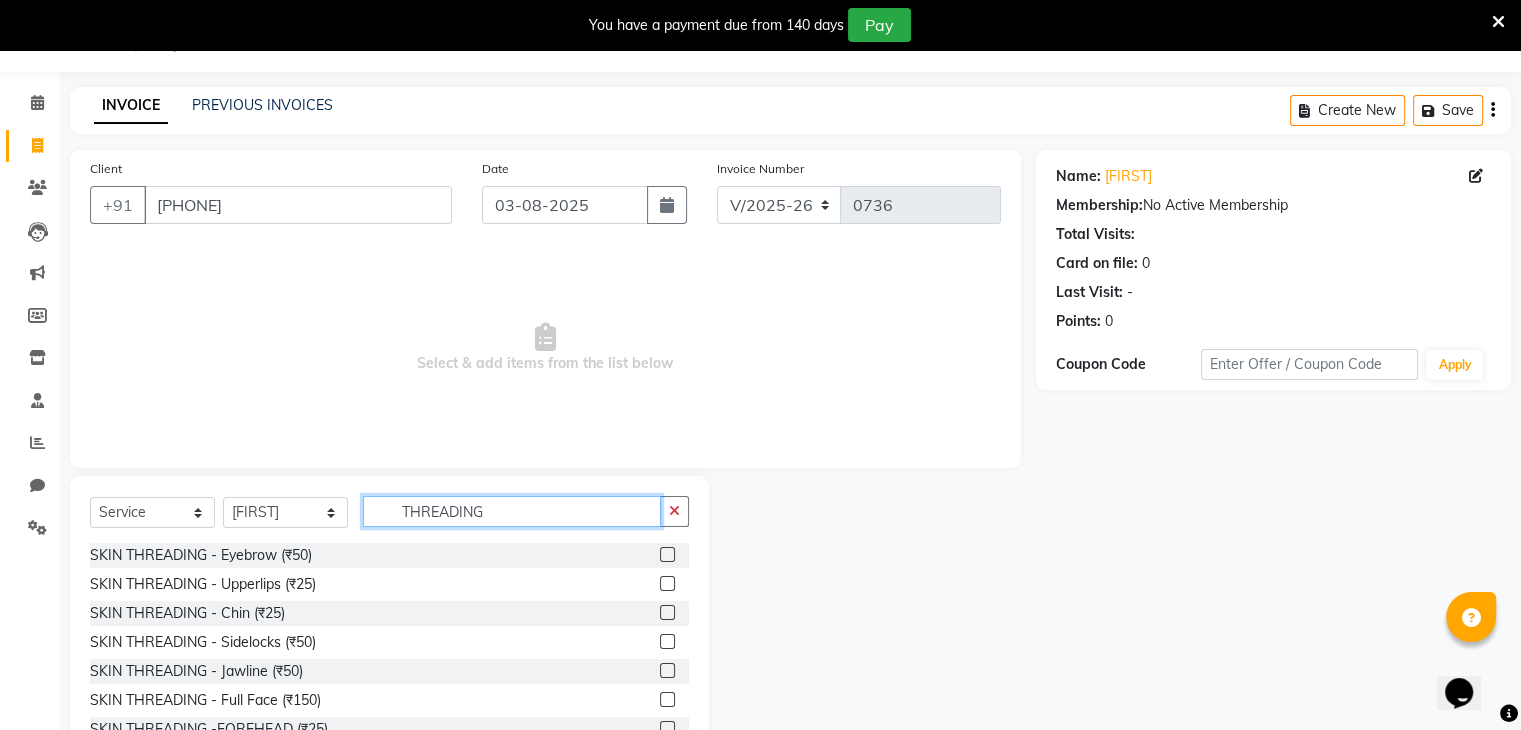 type on "THREADING" 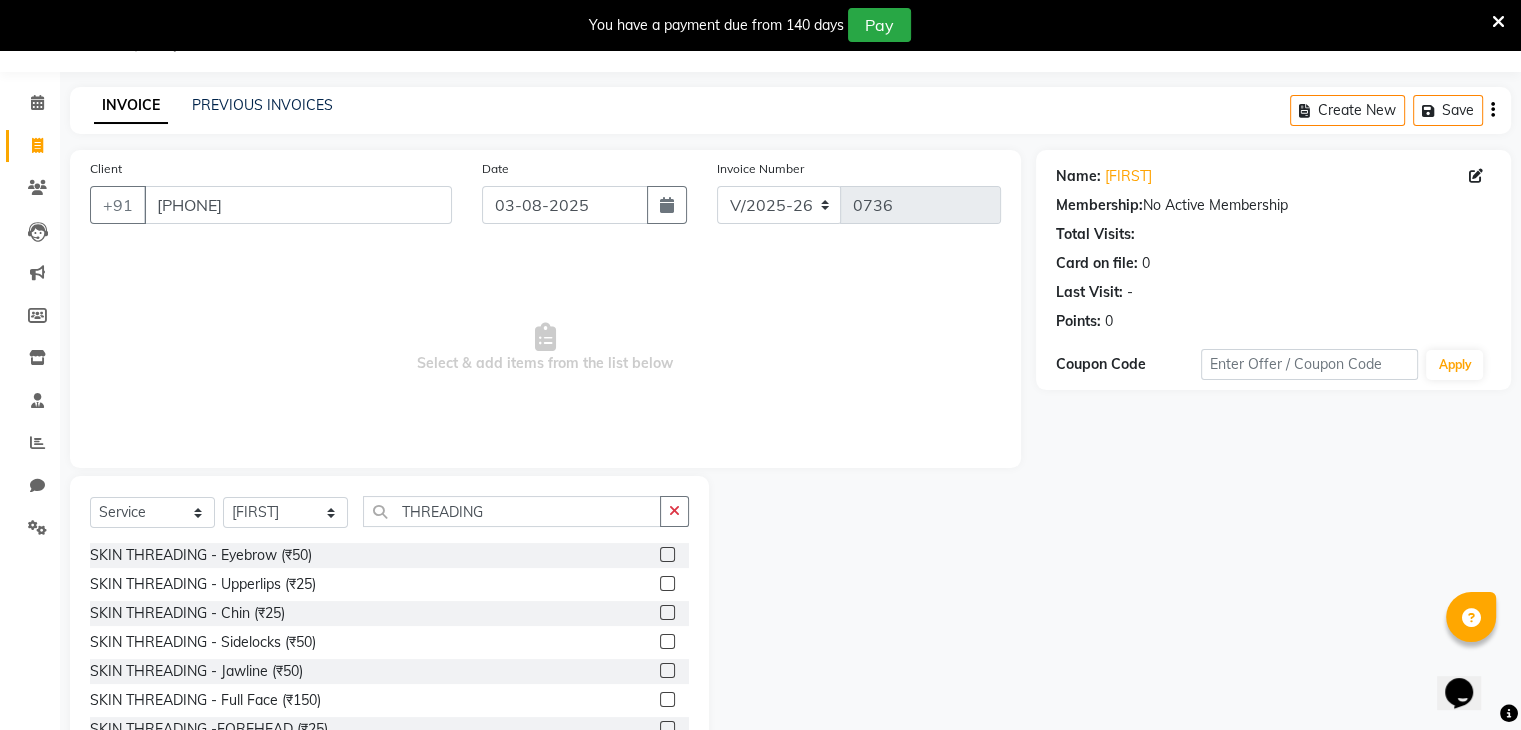 click 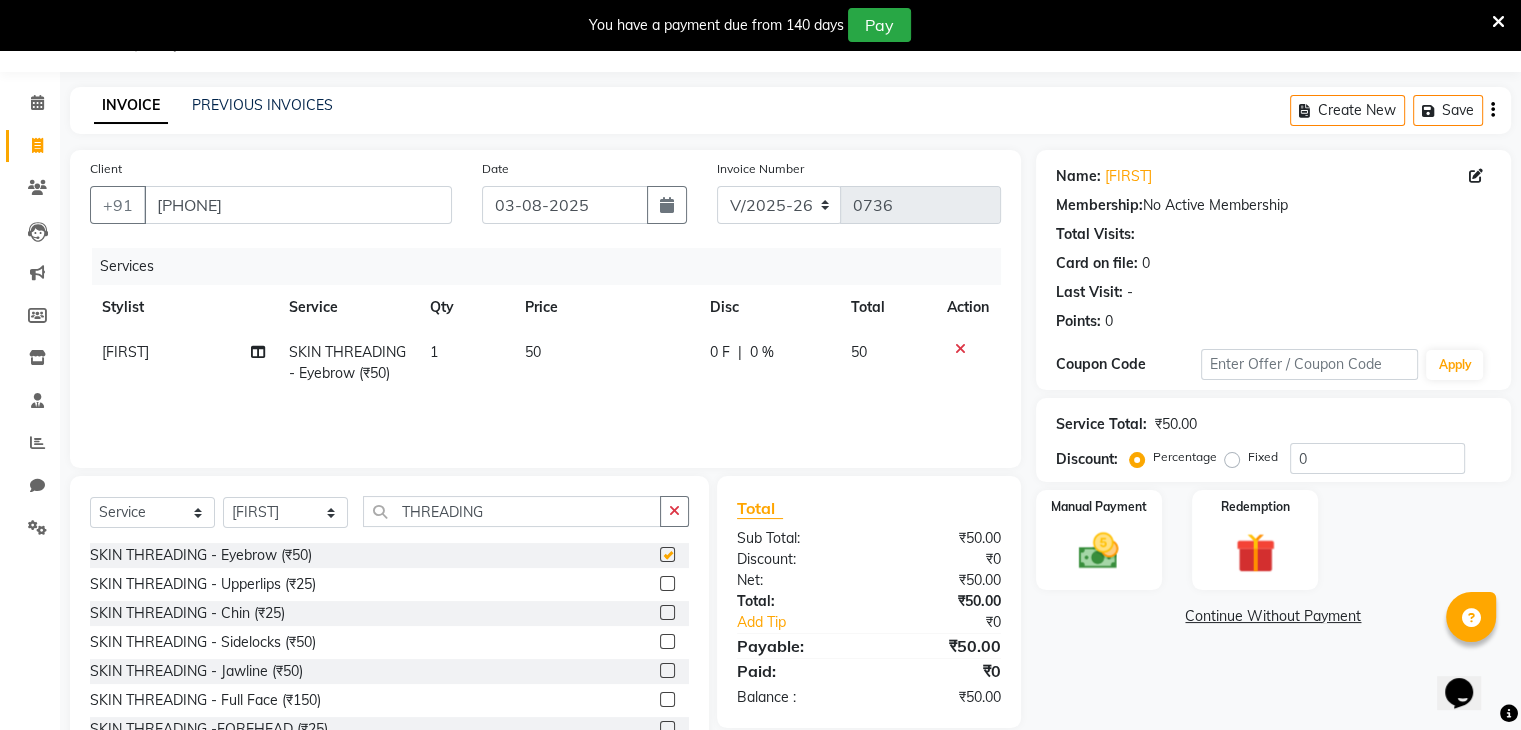checkbox on "false" 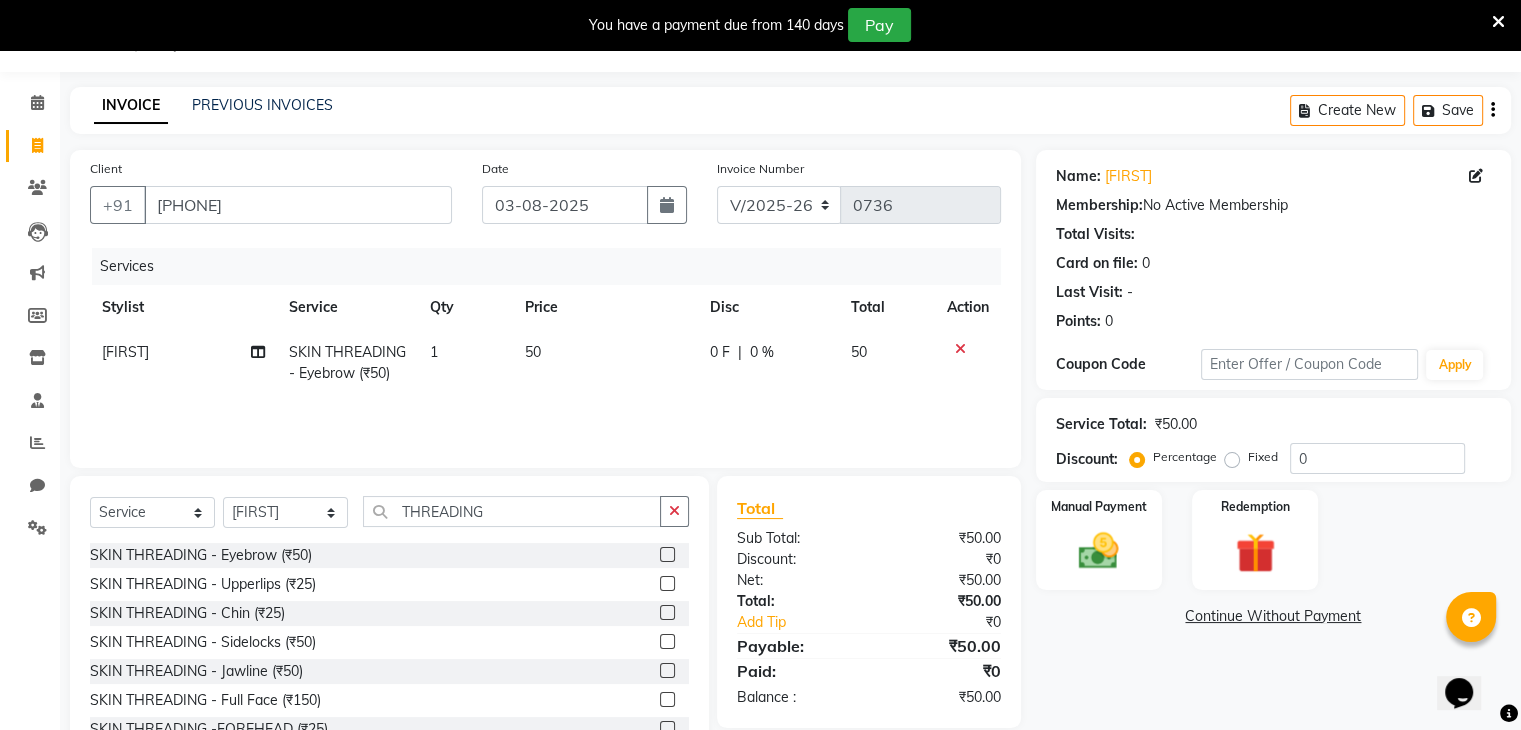 click 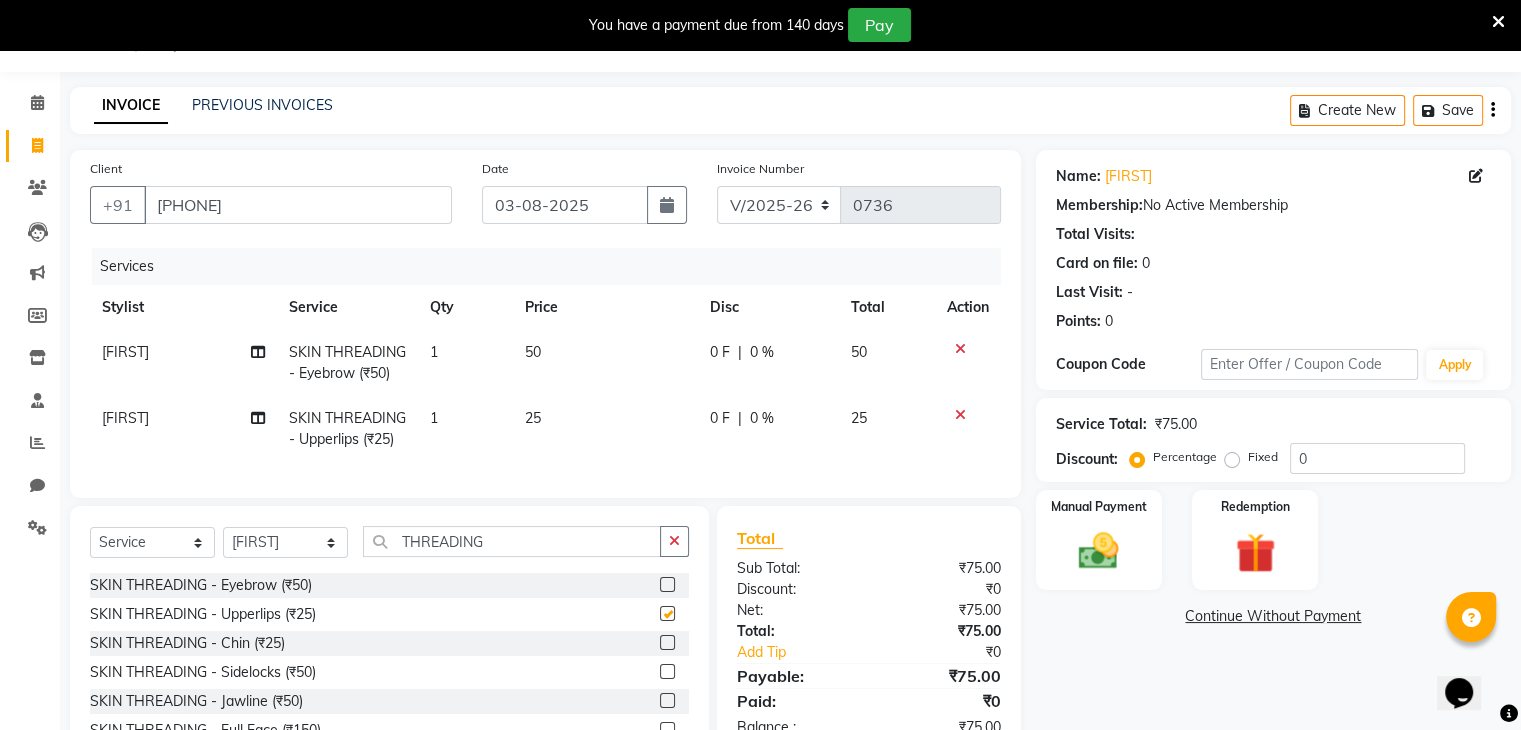 checkbox on "false" 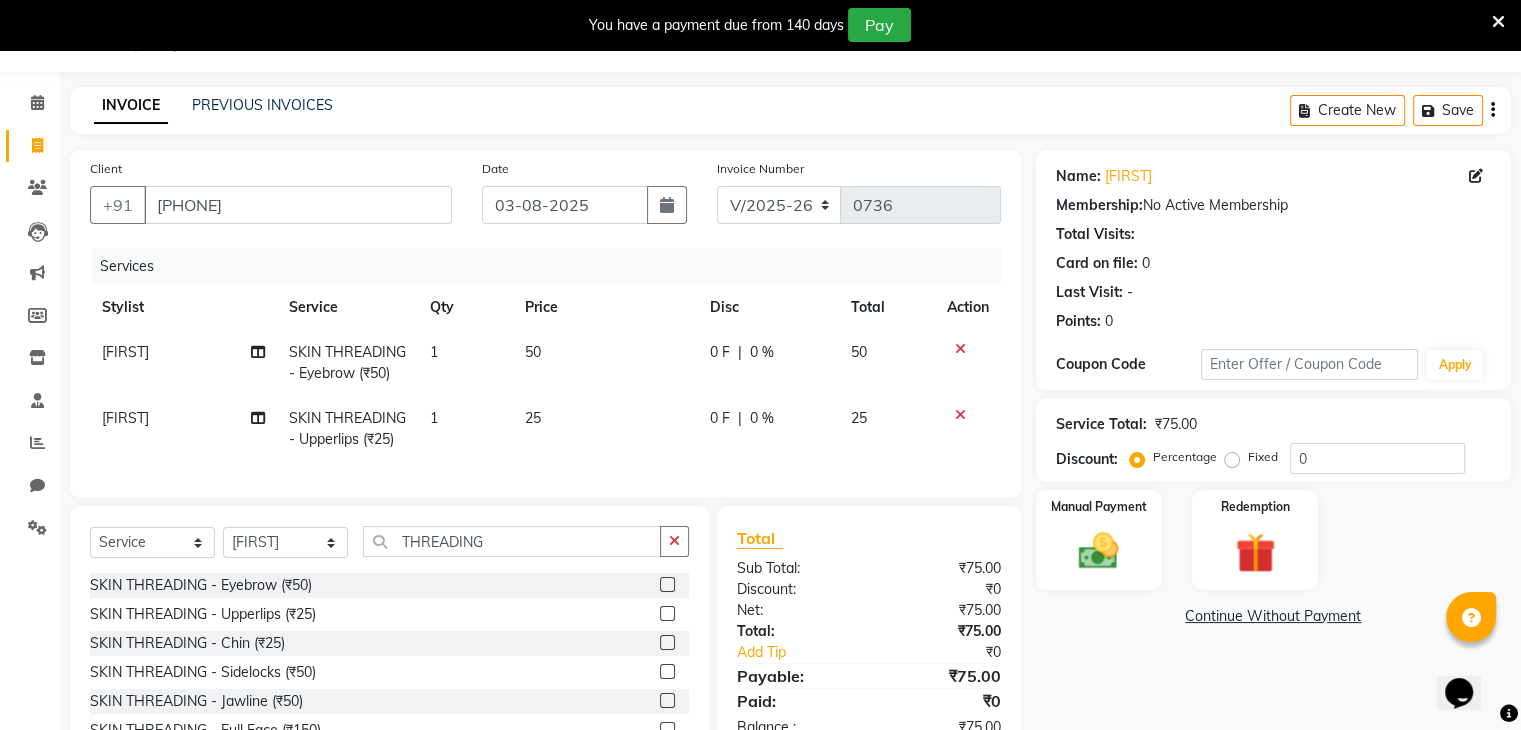 scroll, scrollTop: 167, scrollLeft: 0, axis: vertical 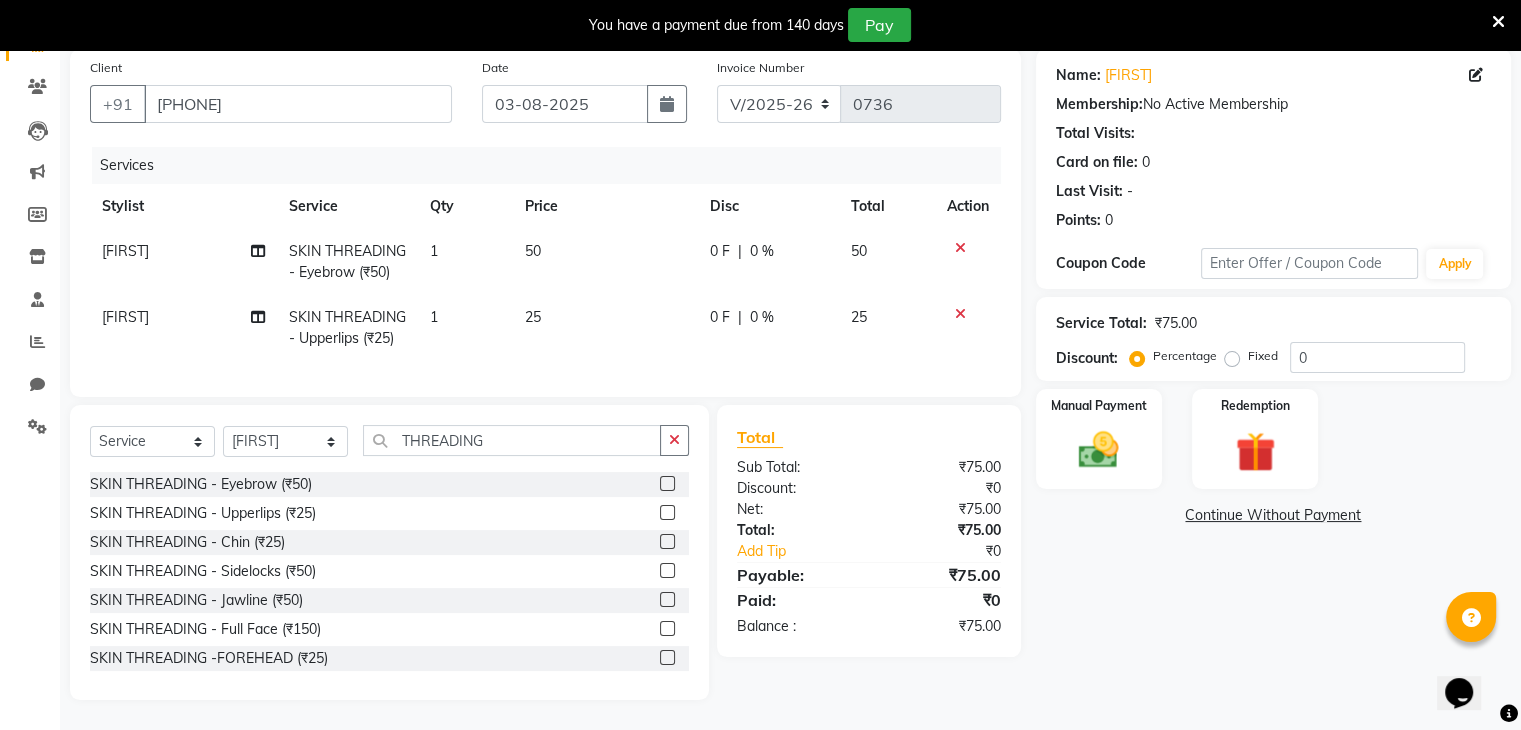 click 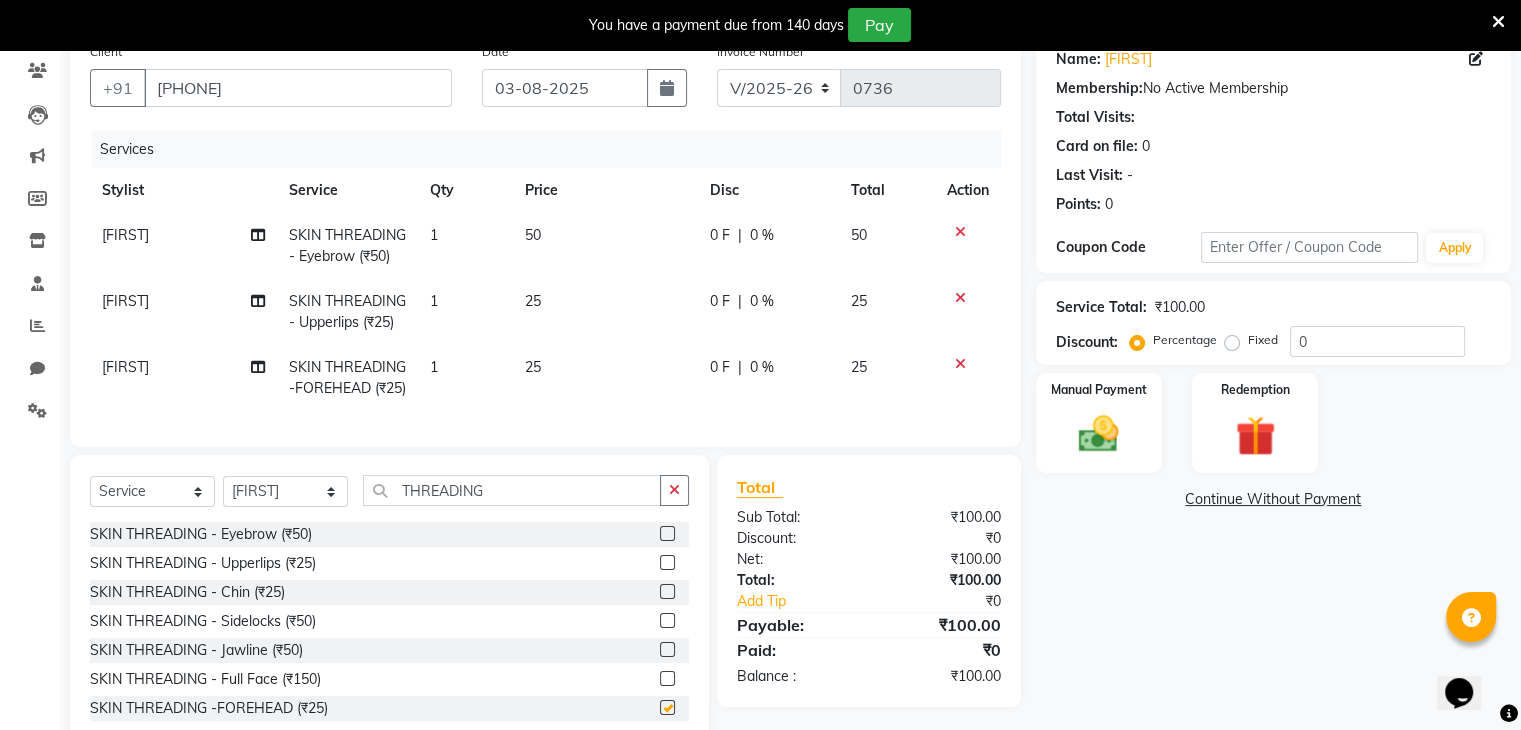 checkbox on "false" 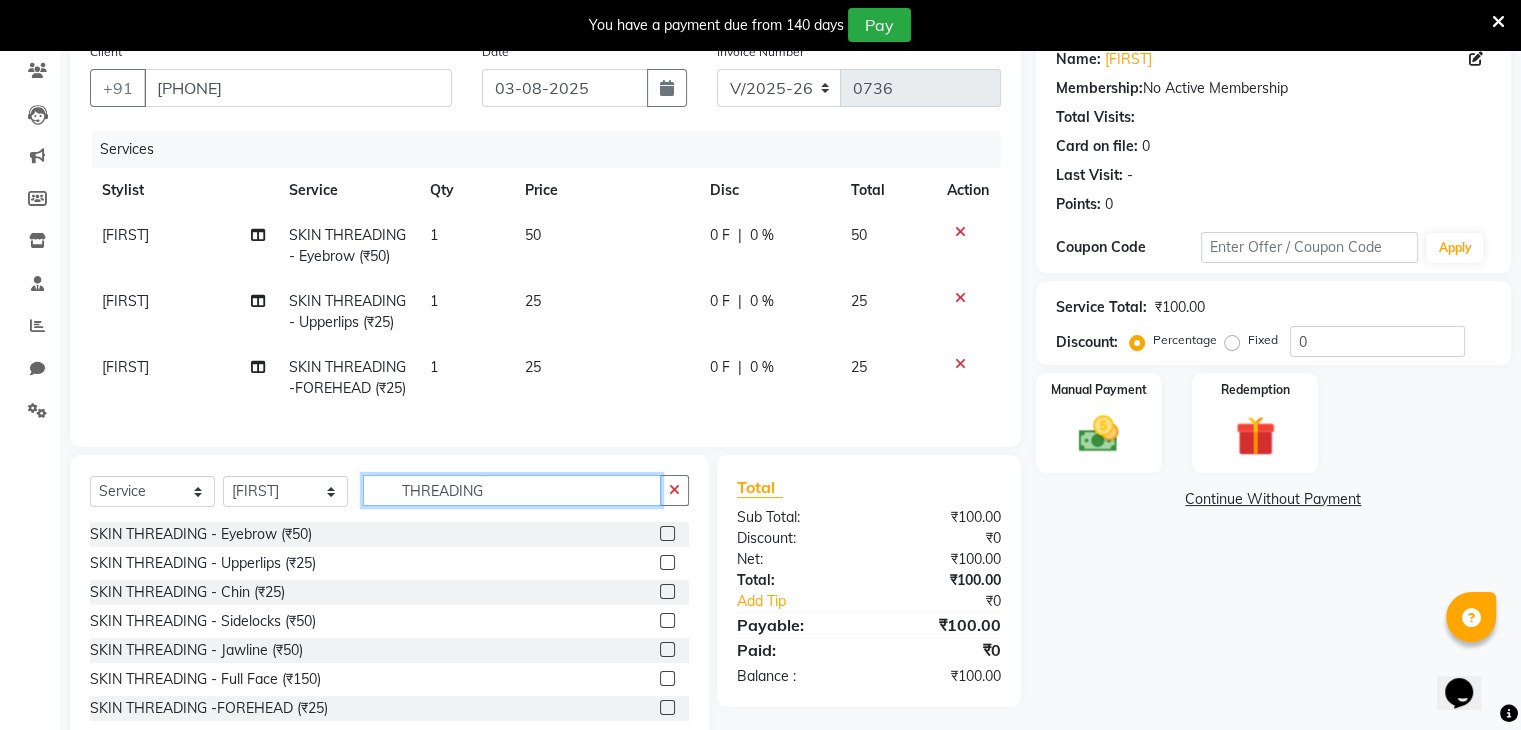 click on "THREADING" 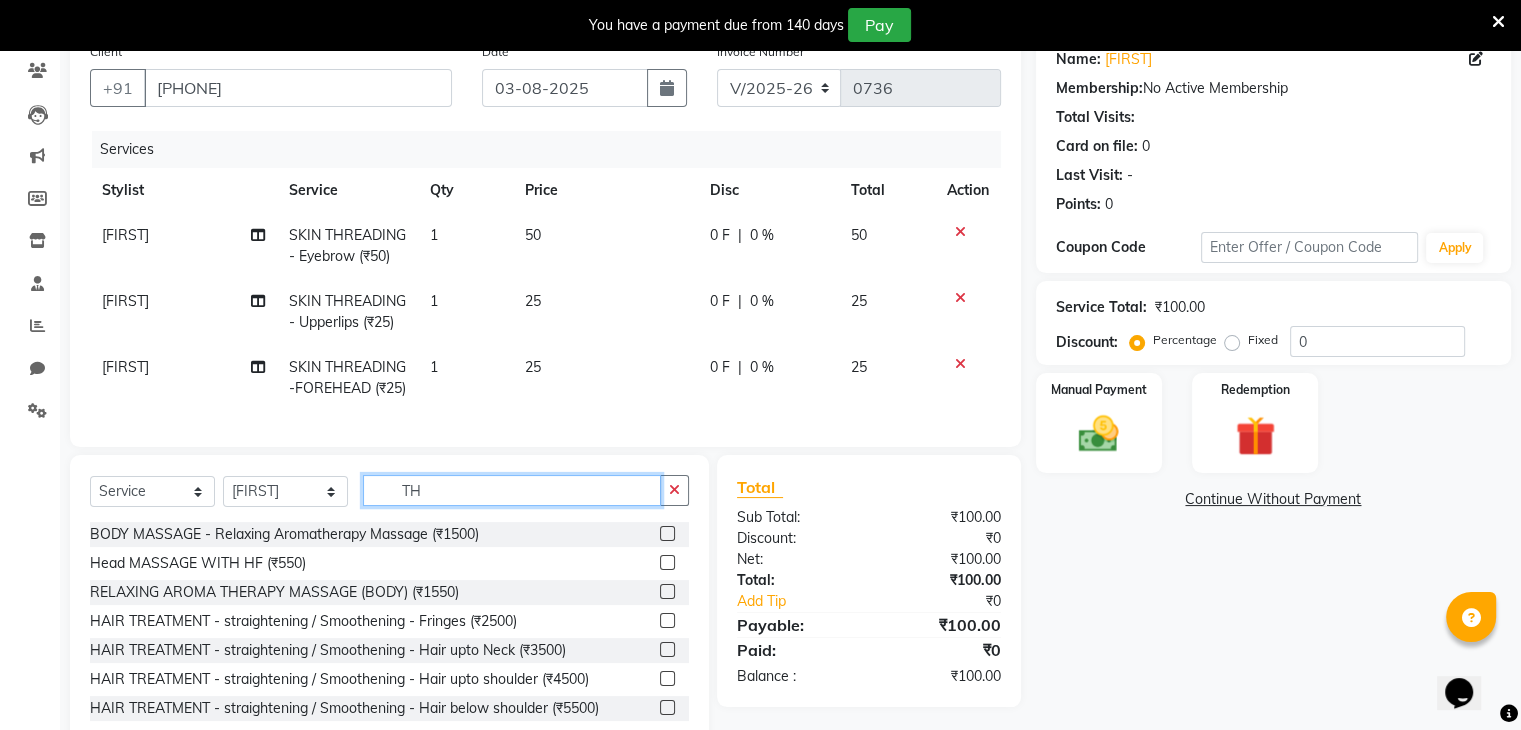 type on "T" 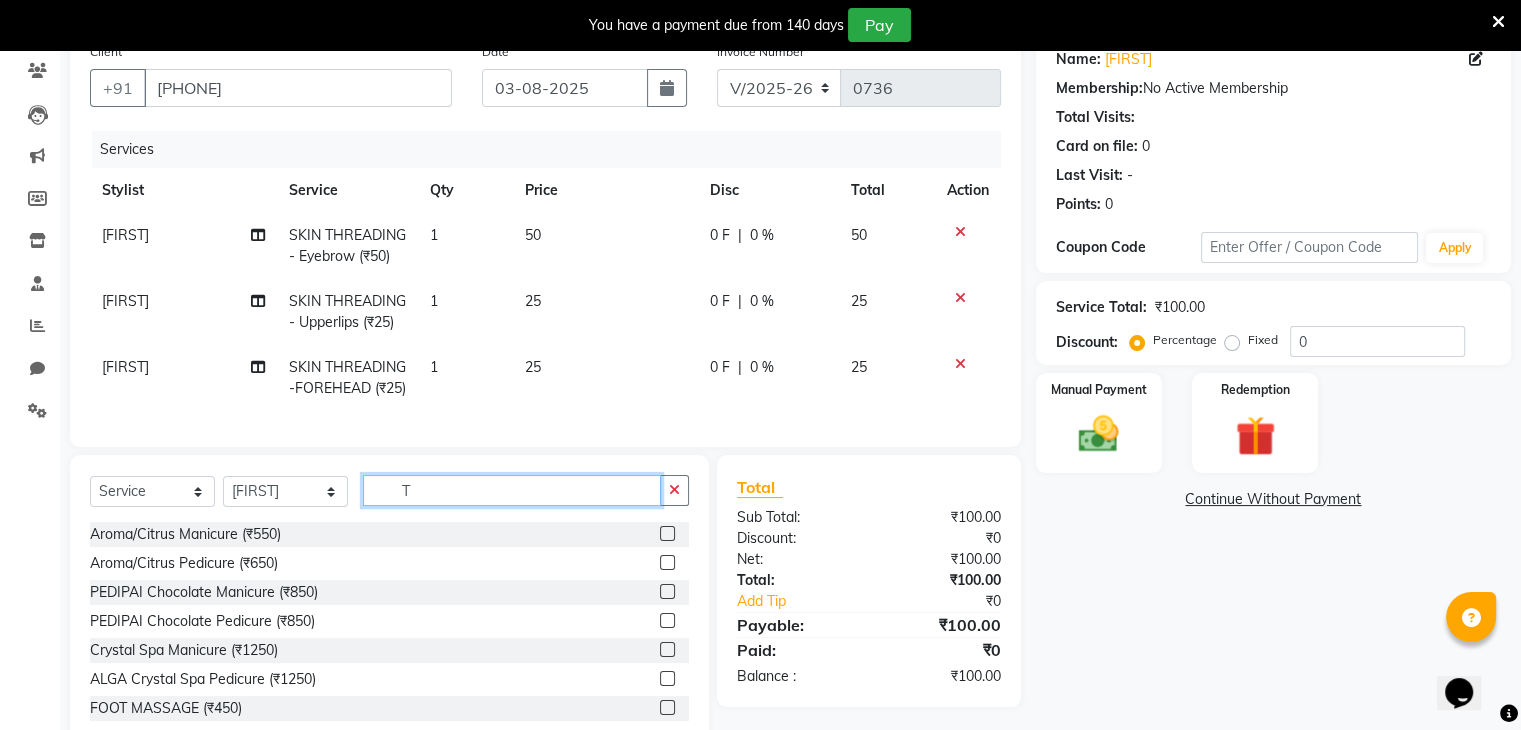 click on "T" 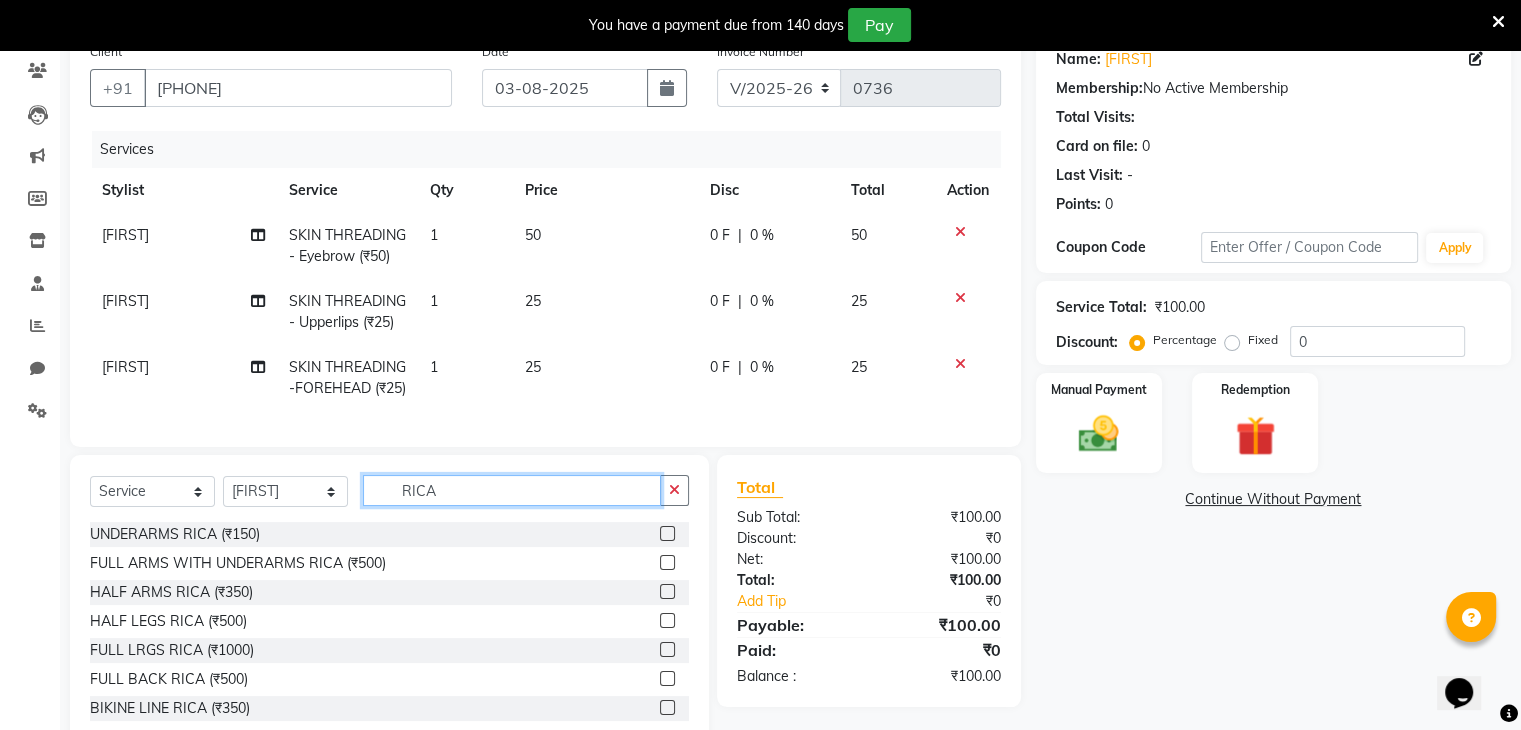 type on "RICA" 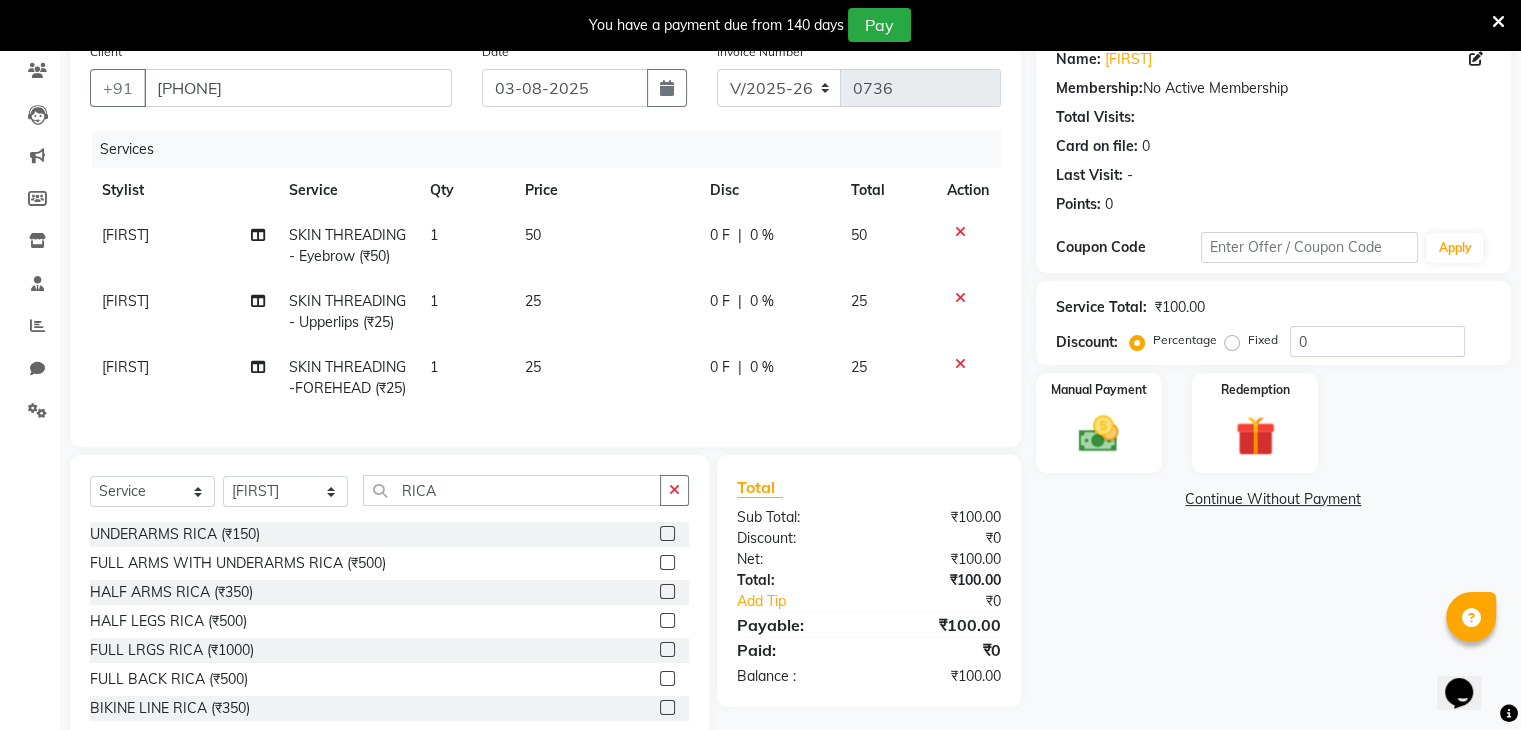 click 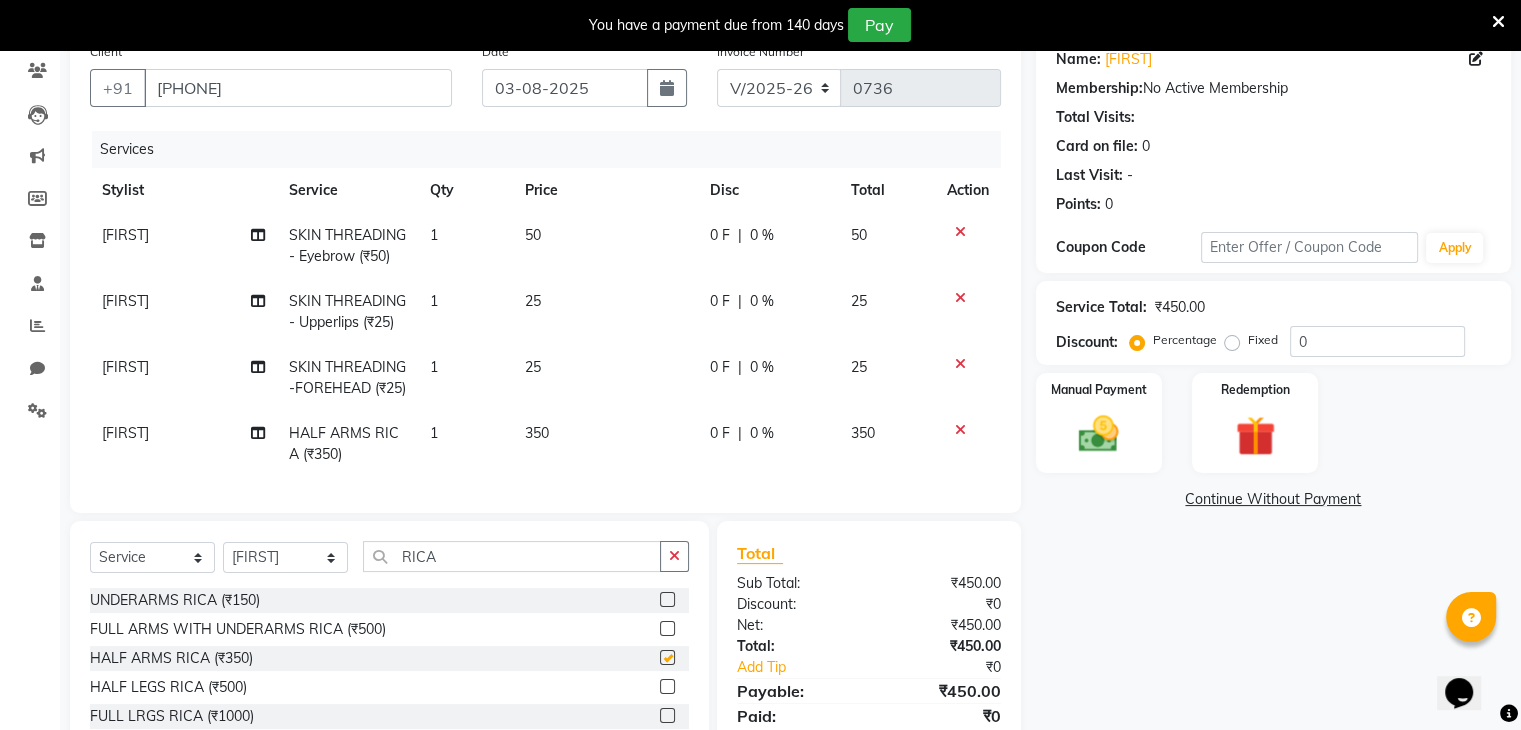 checkbox on "false" 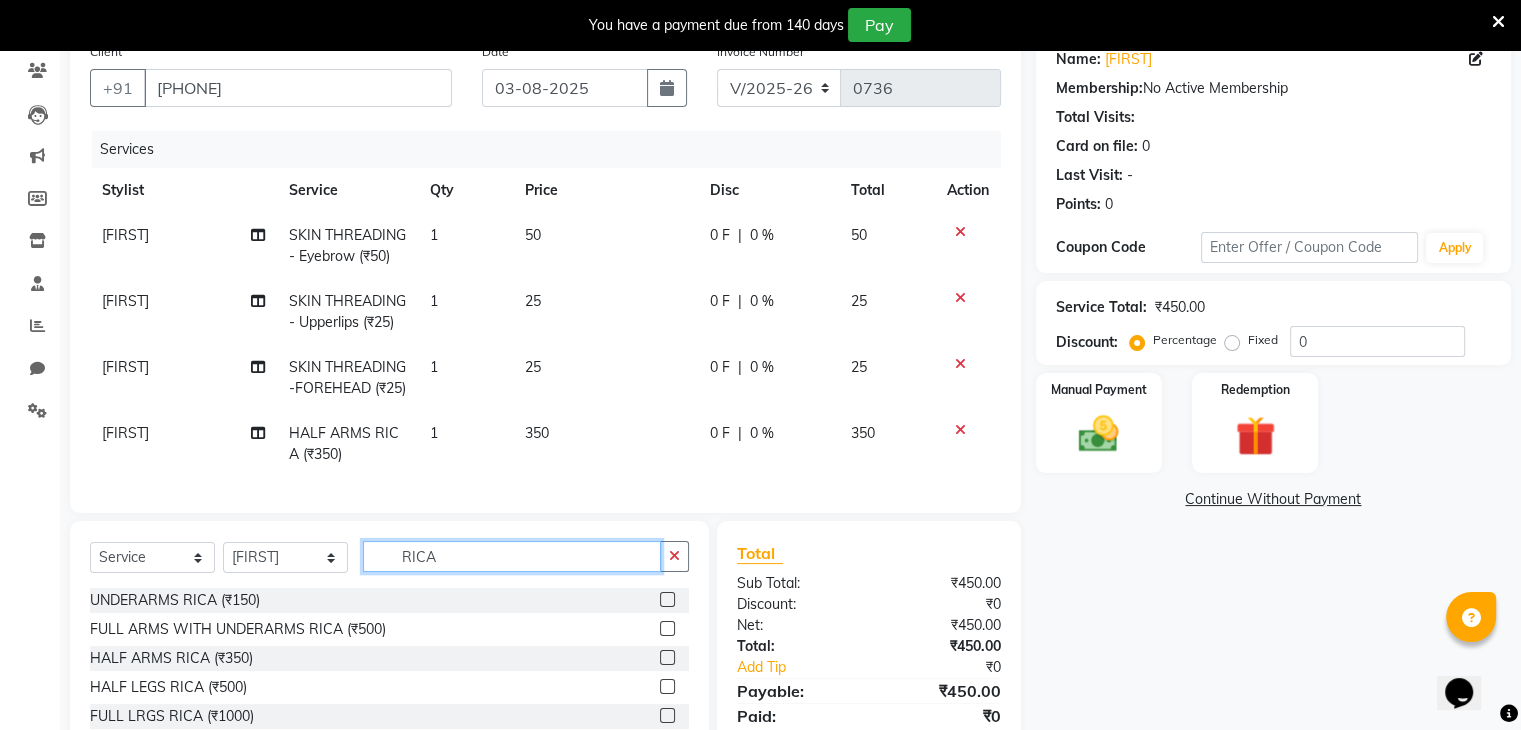 click on "RICA" 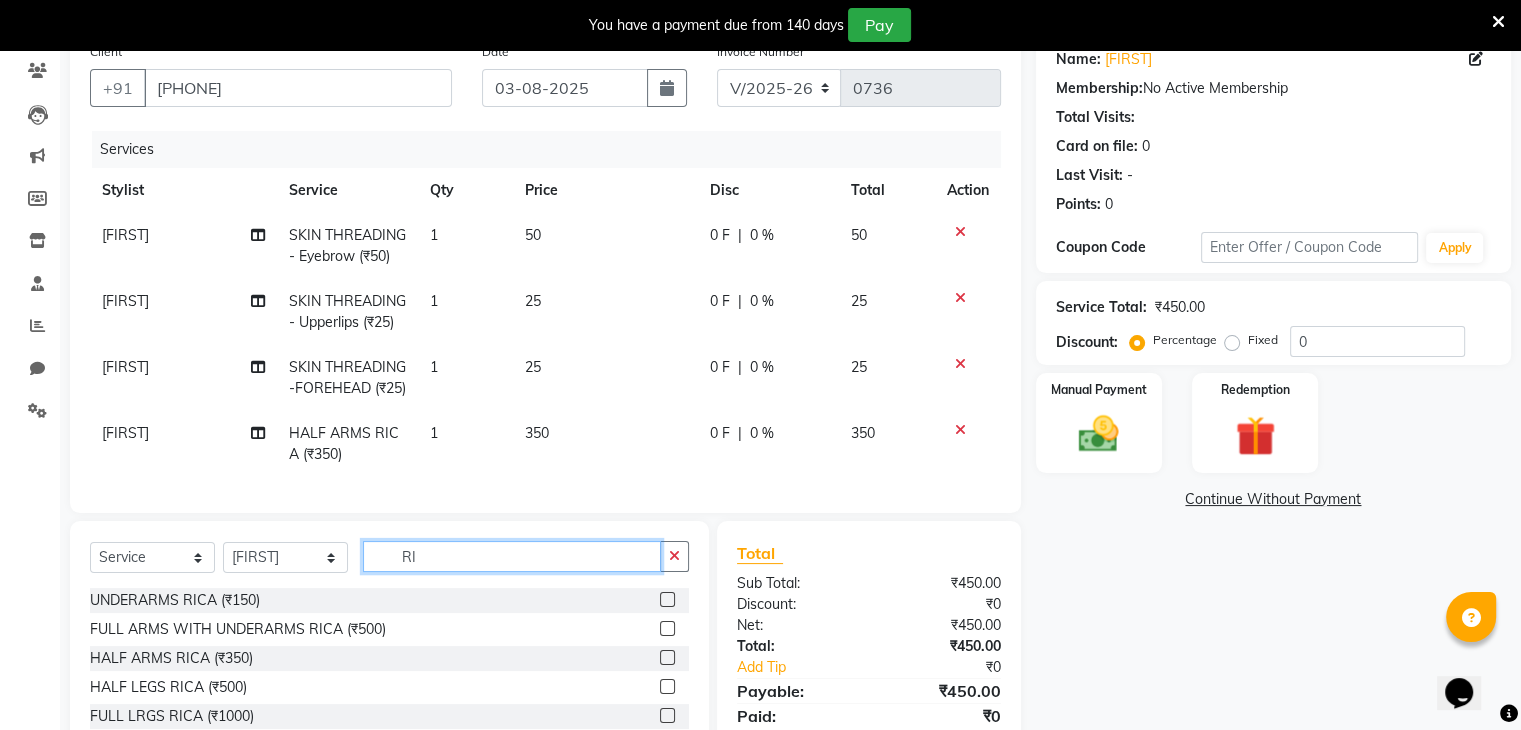 type on "R" 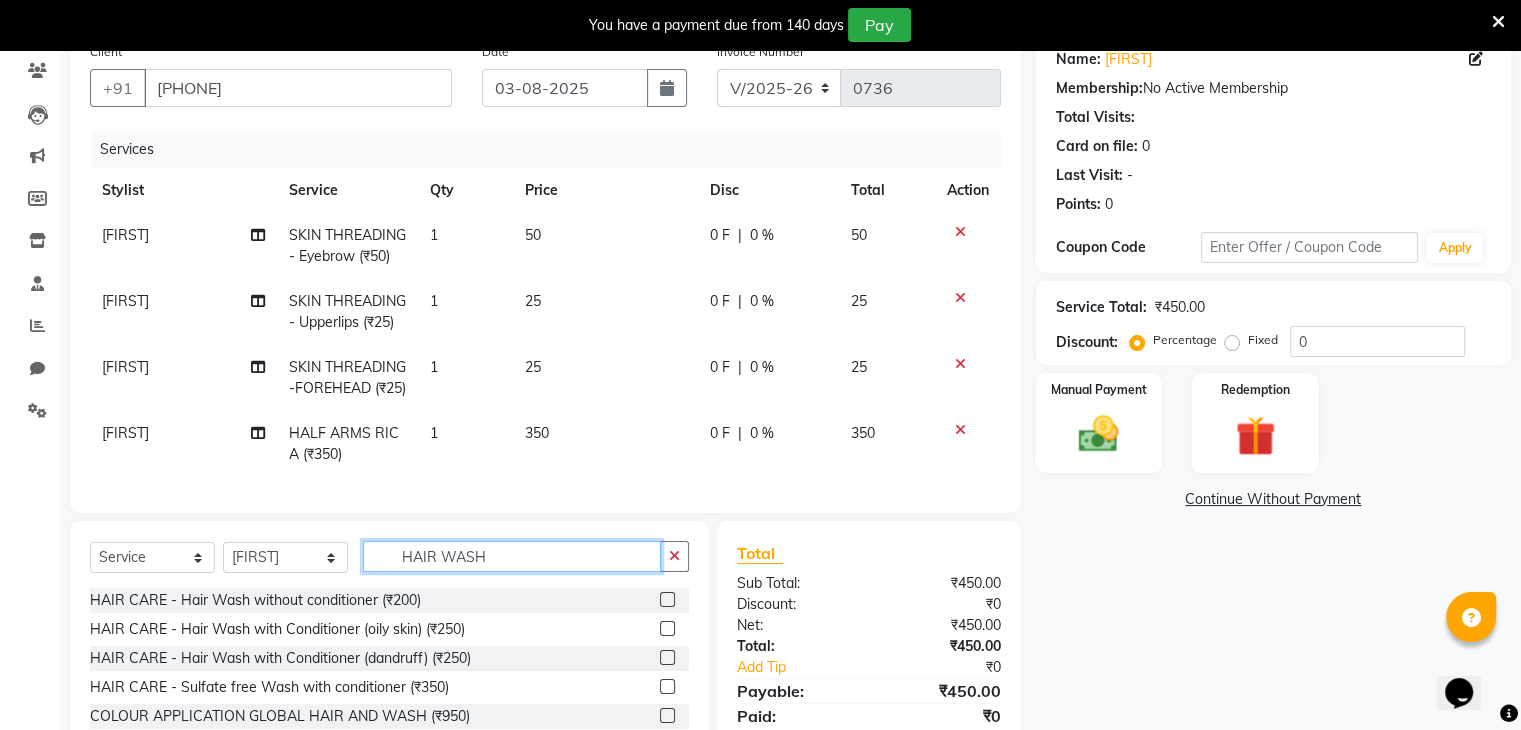 scroll, scrollTop: 276, scrollLeft: 0, axis: vertical 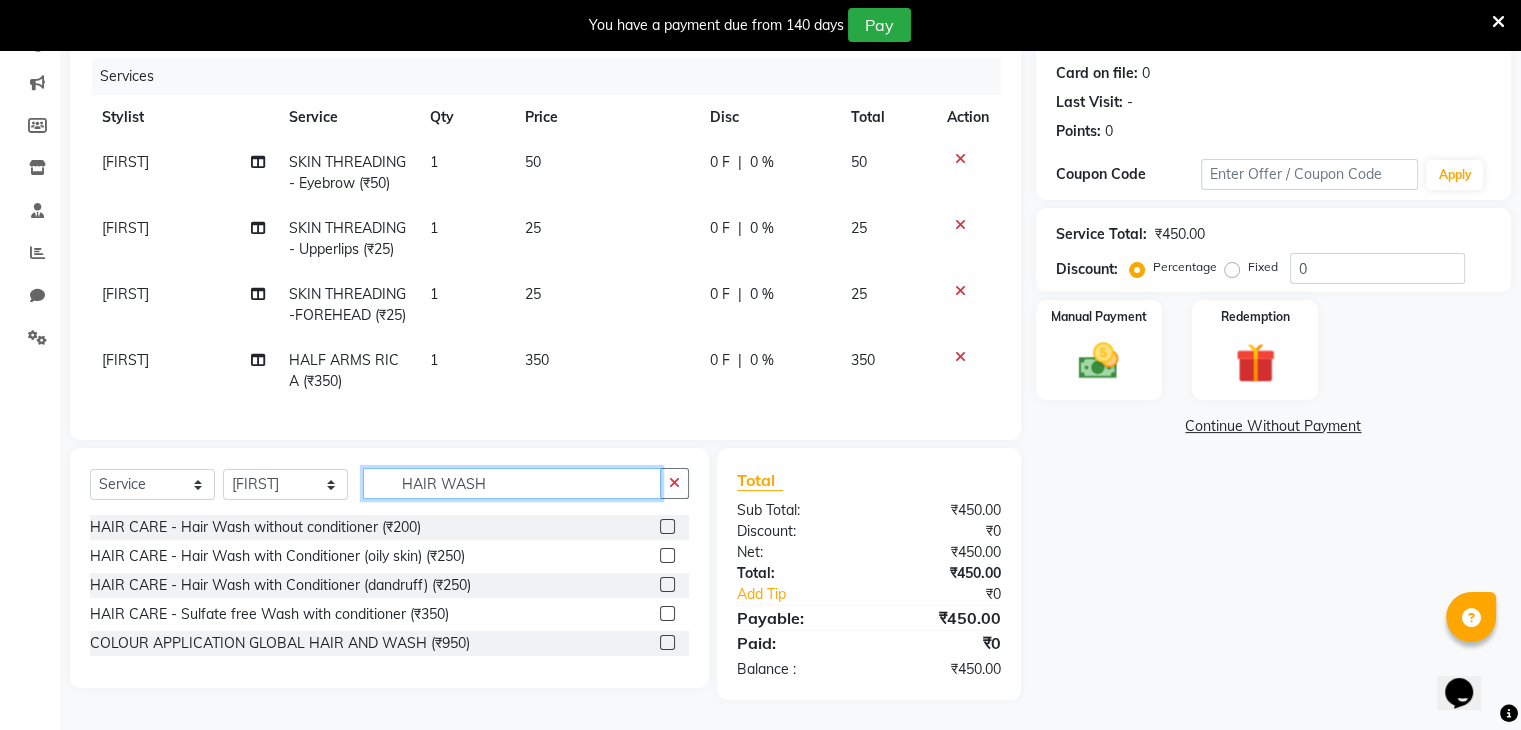 type on "HAIR WASH" 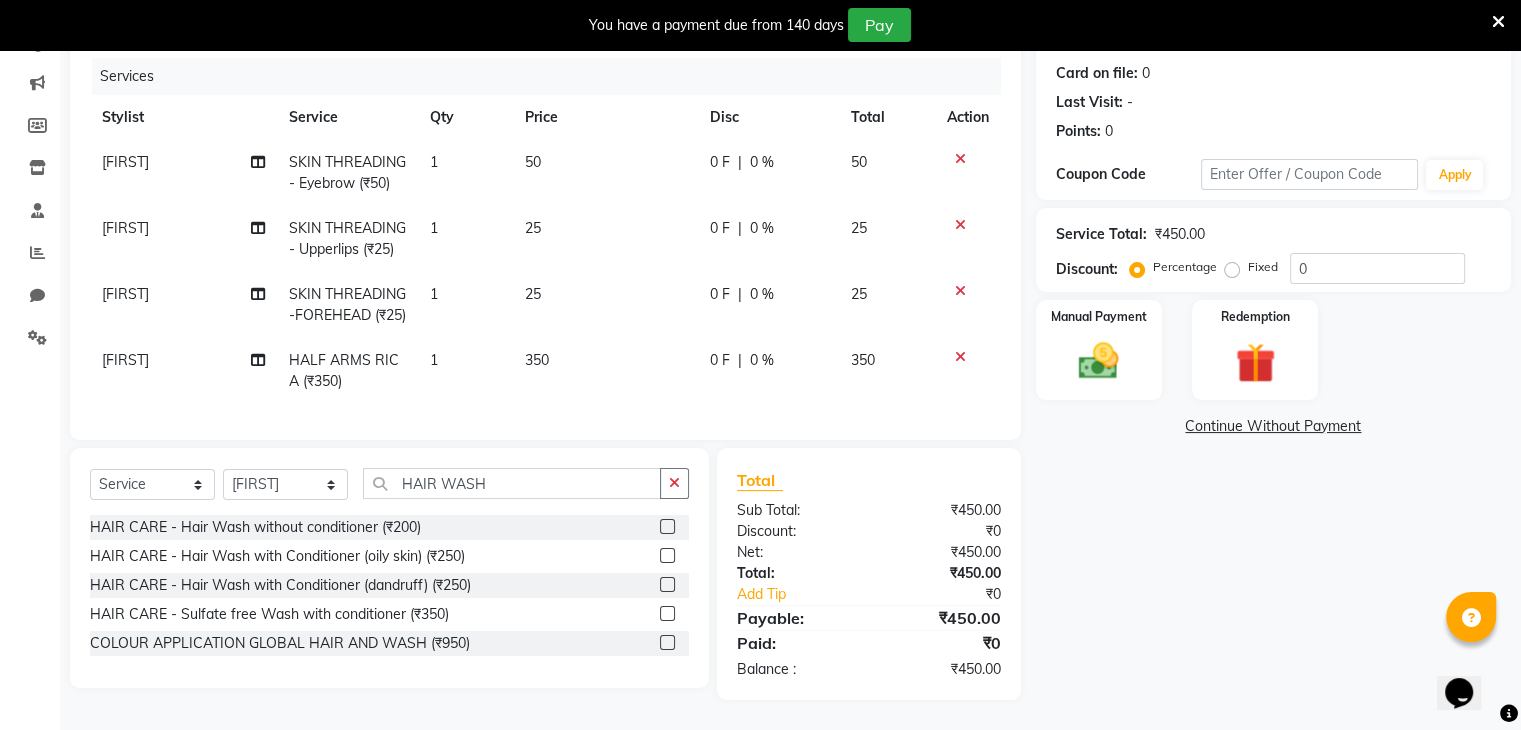 click 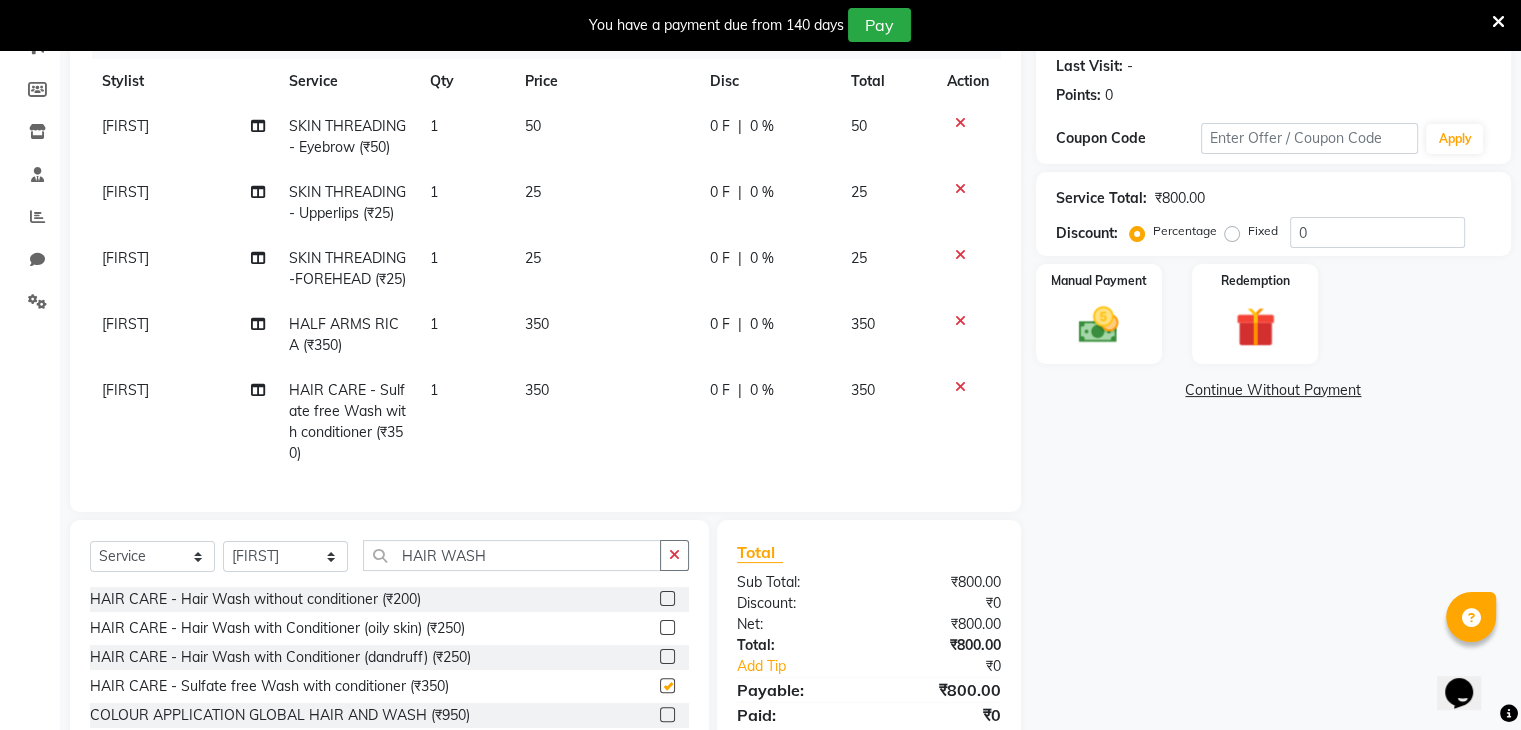 checkbox on "false" 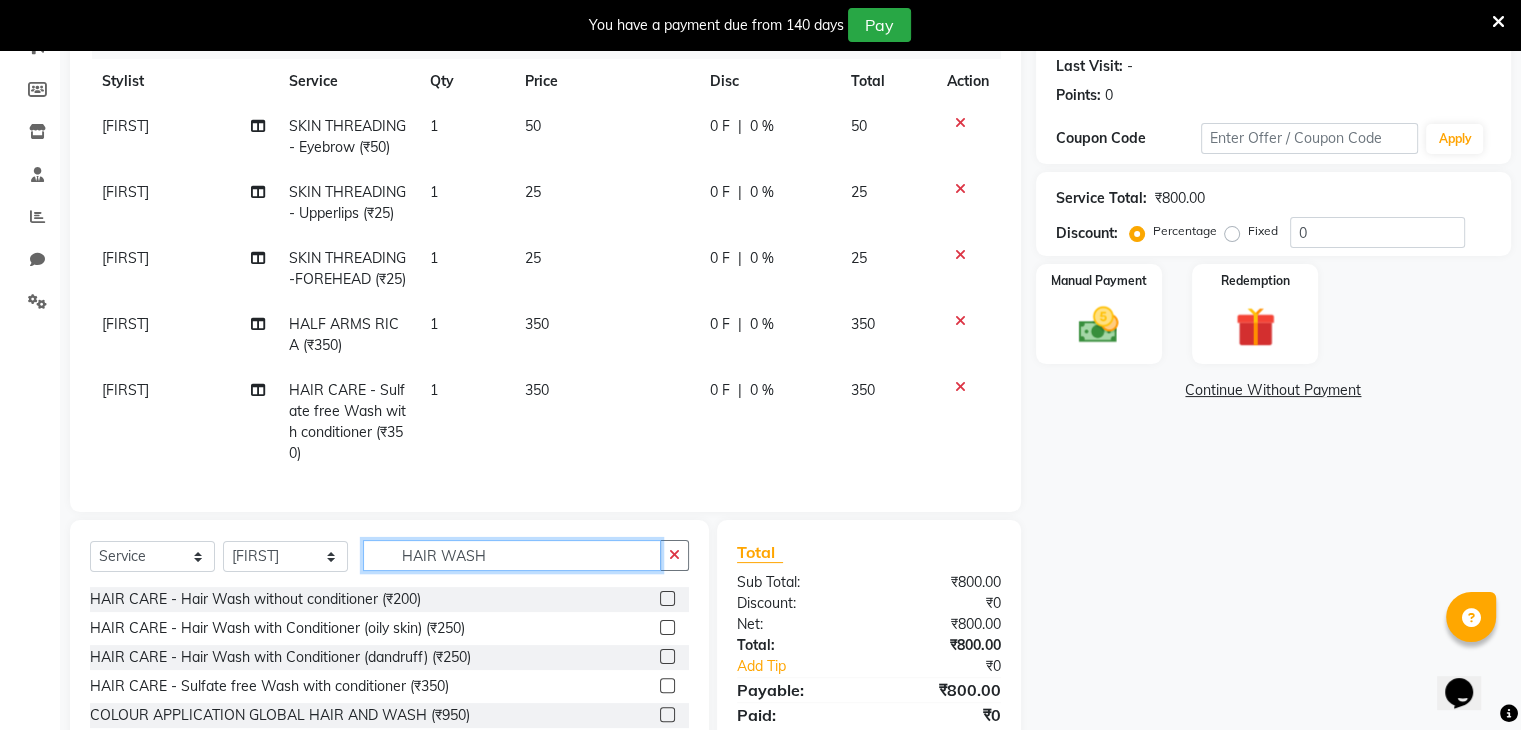 click on "HAIR WASH" 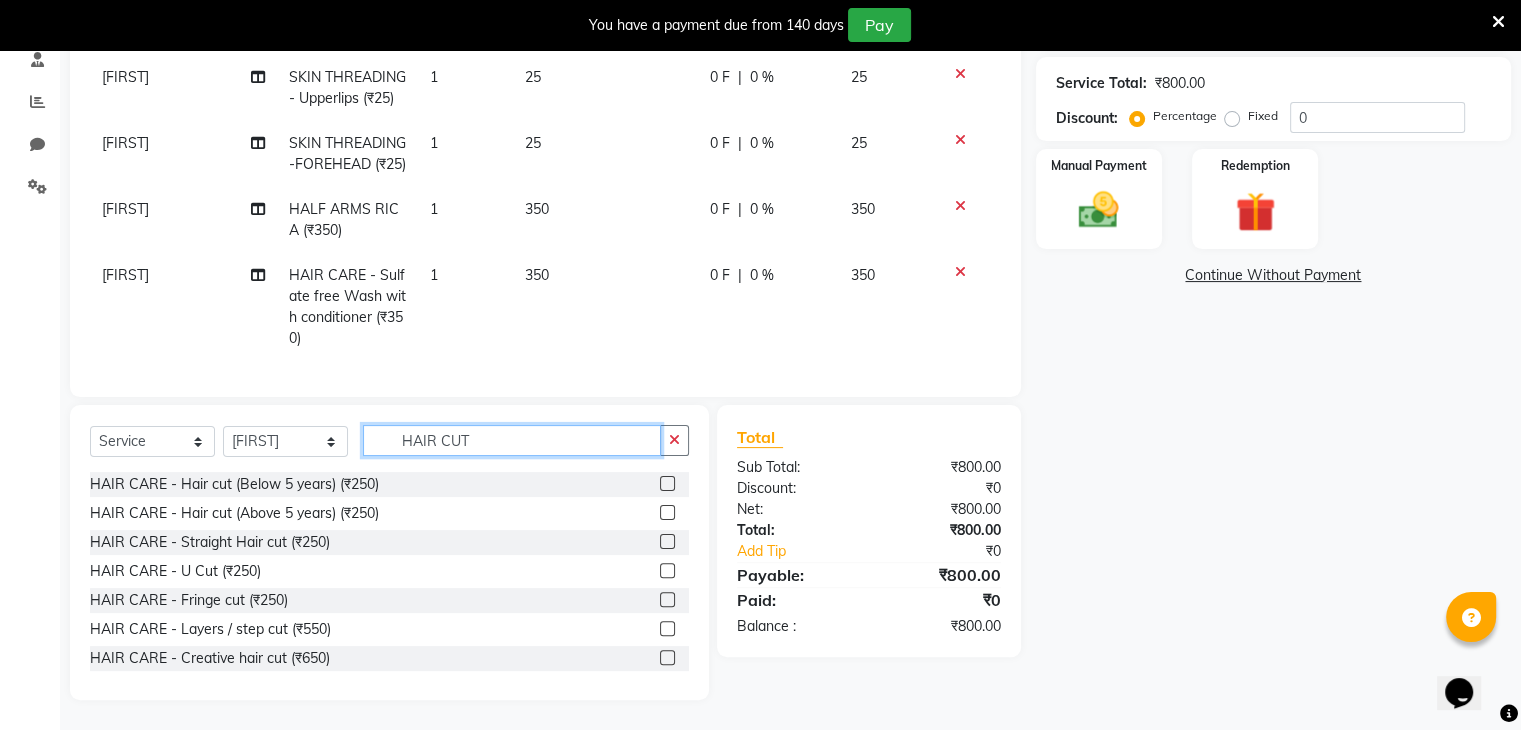 scroll, scrollTop: 422, scrollLeft: 0, axis: vertical 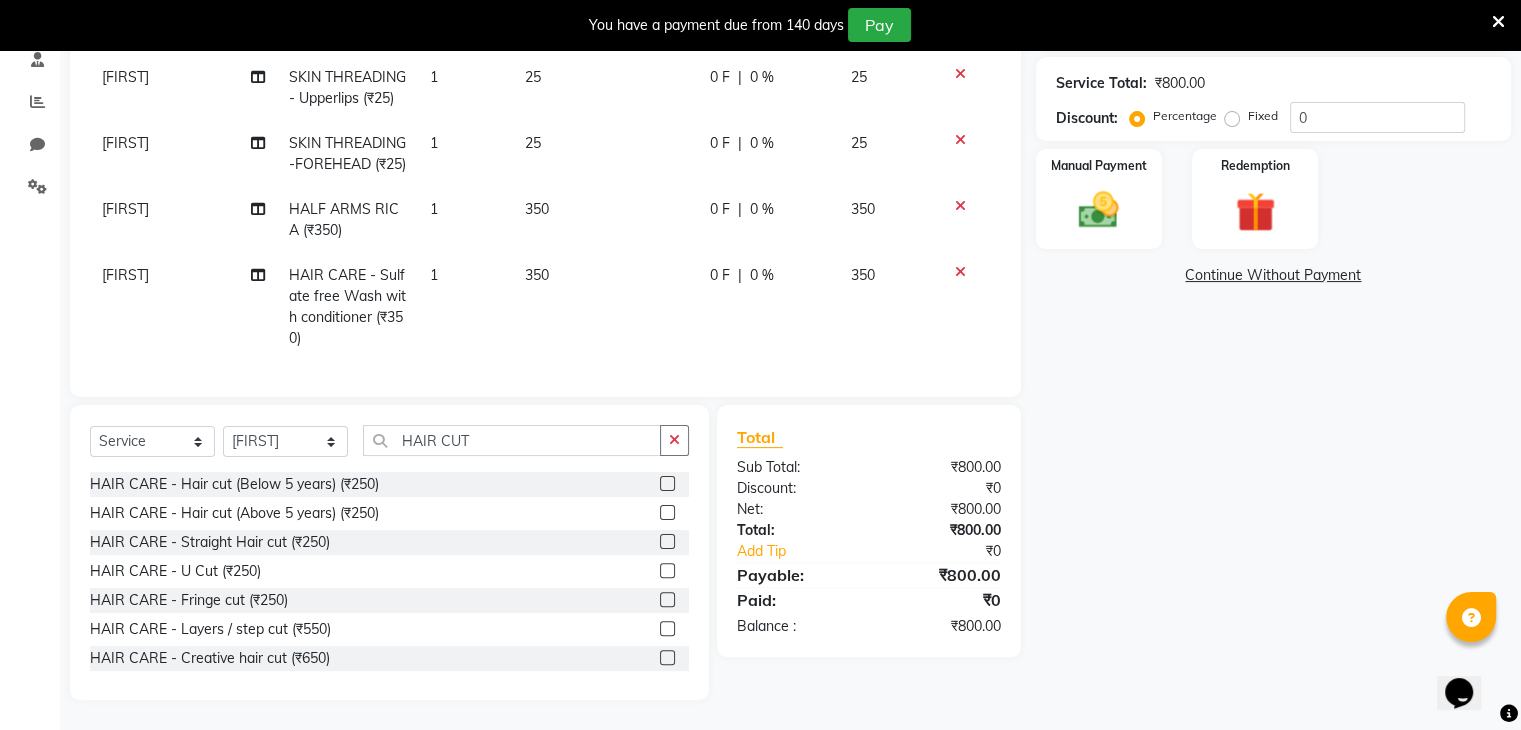 click 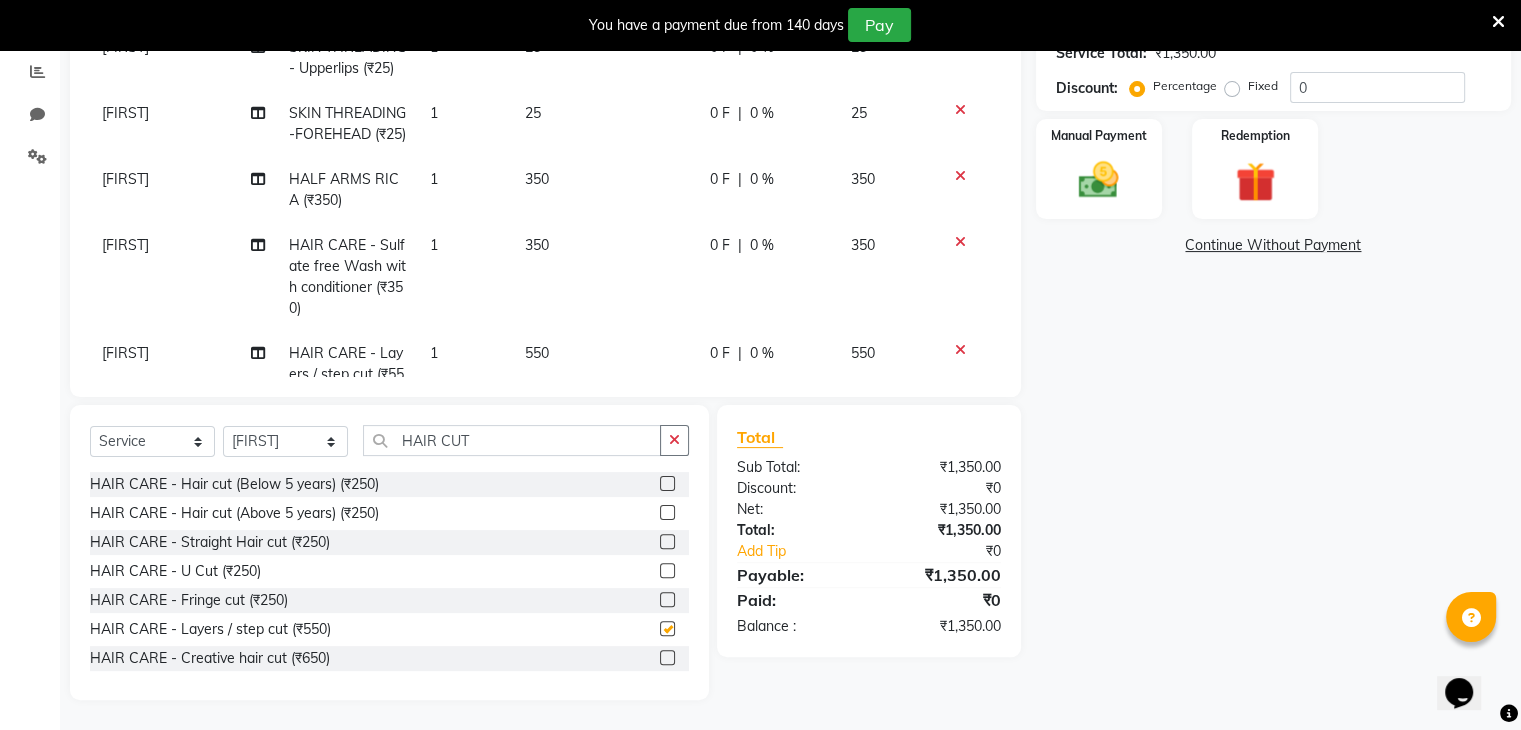 checkbox on "false" 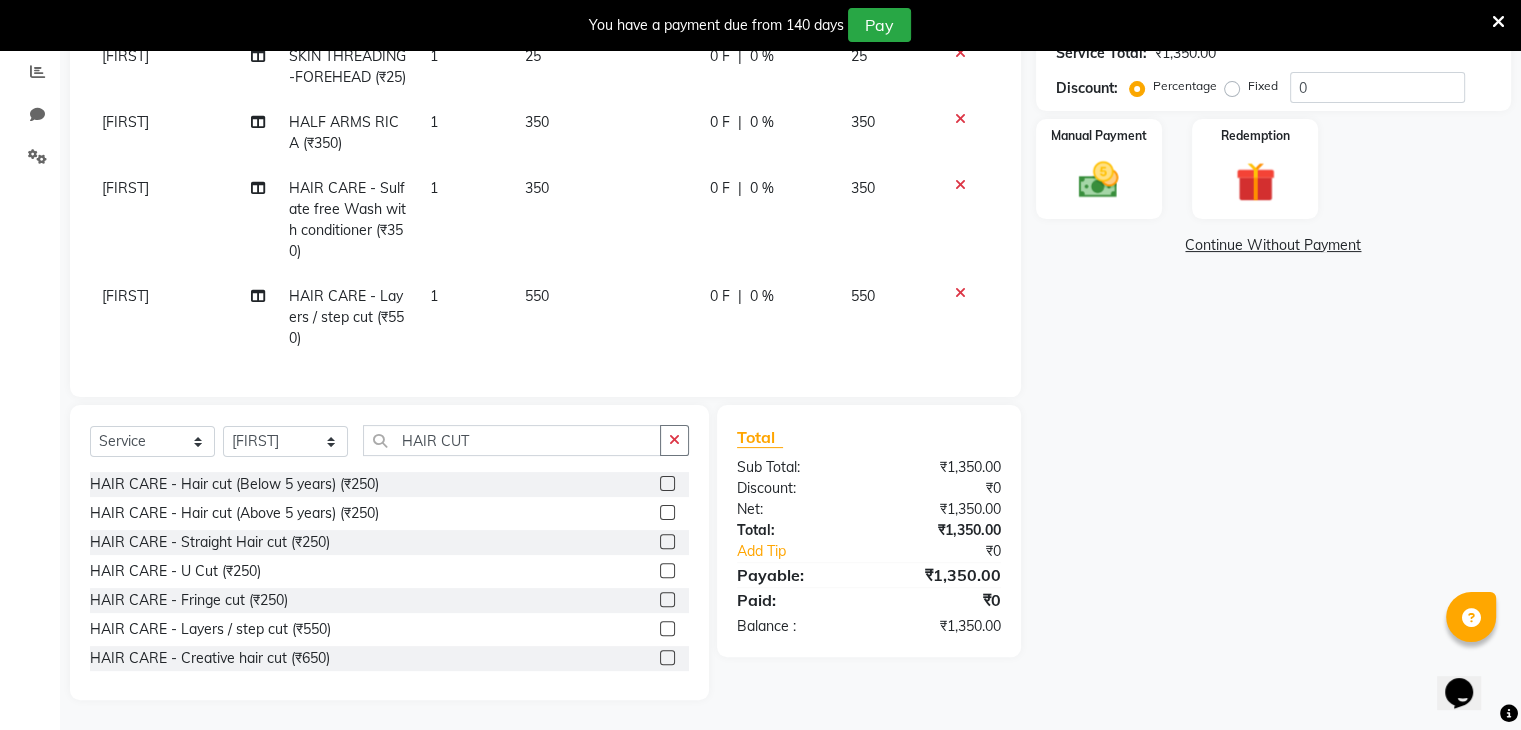 scroll, scrollTop: 135, scrollLeft: 0, axis: vertical 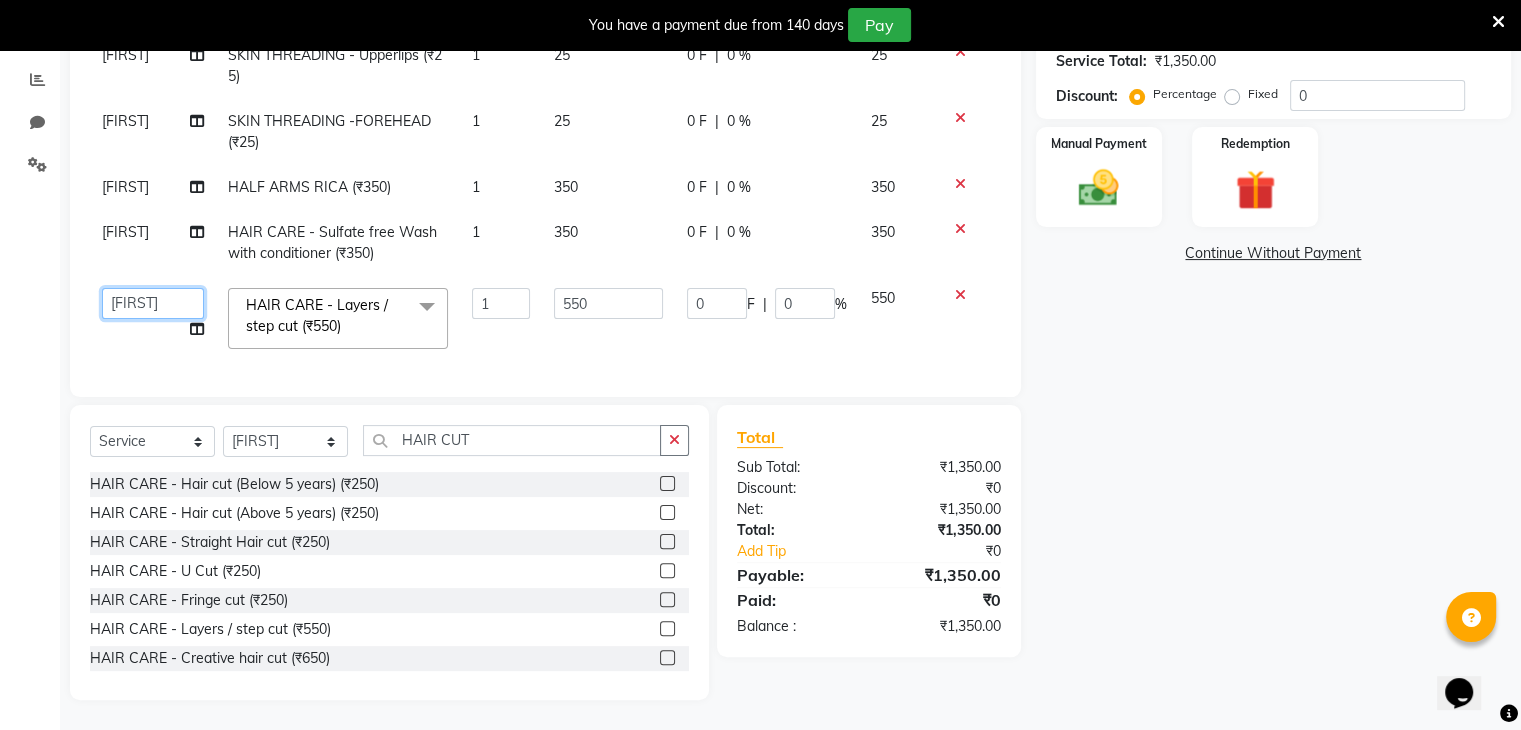 click on "[FIRST] [FIRST] [FIRST] [FIRST] [FIRST] [FIRST] [FIRST] [FIRST] [FIRST]" 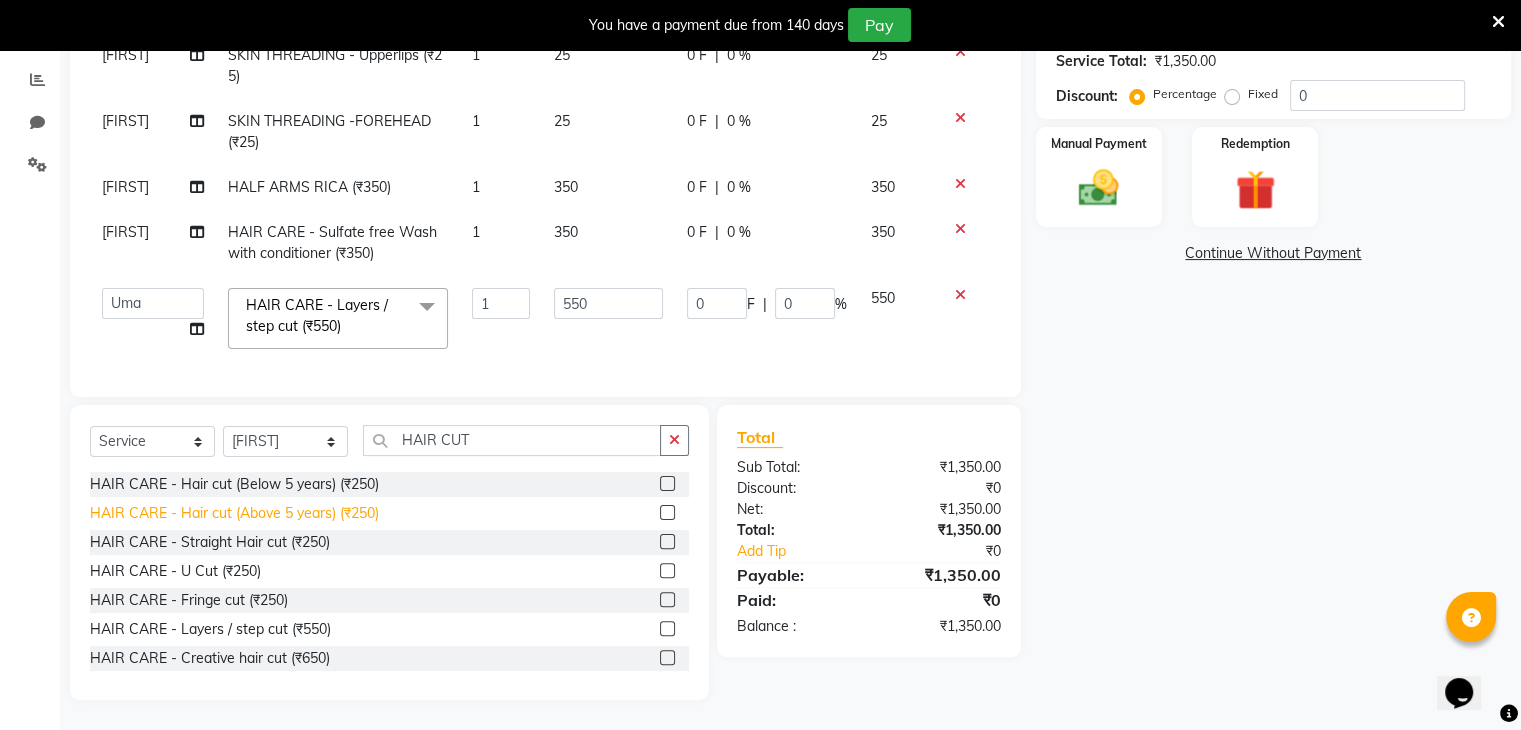 select on "70654" 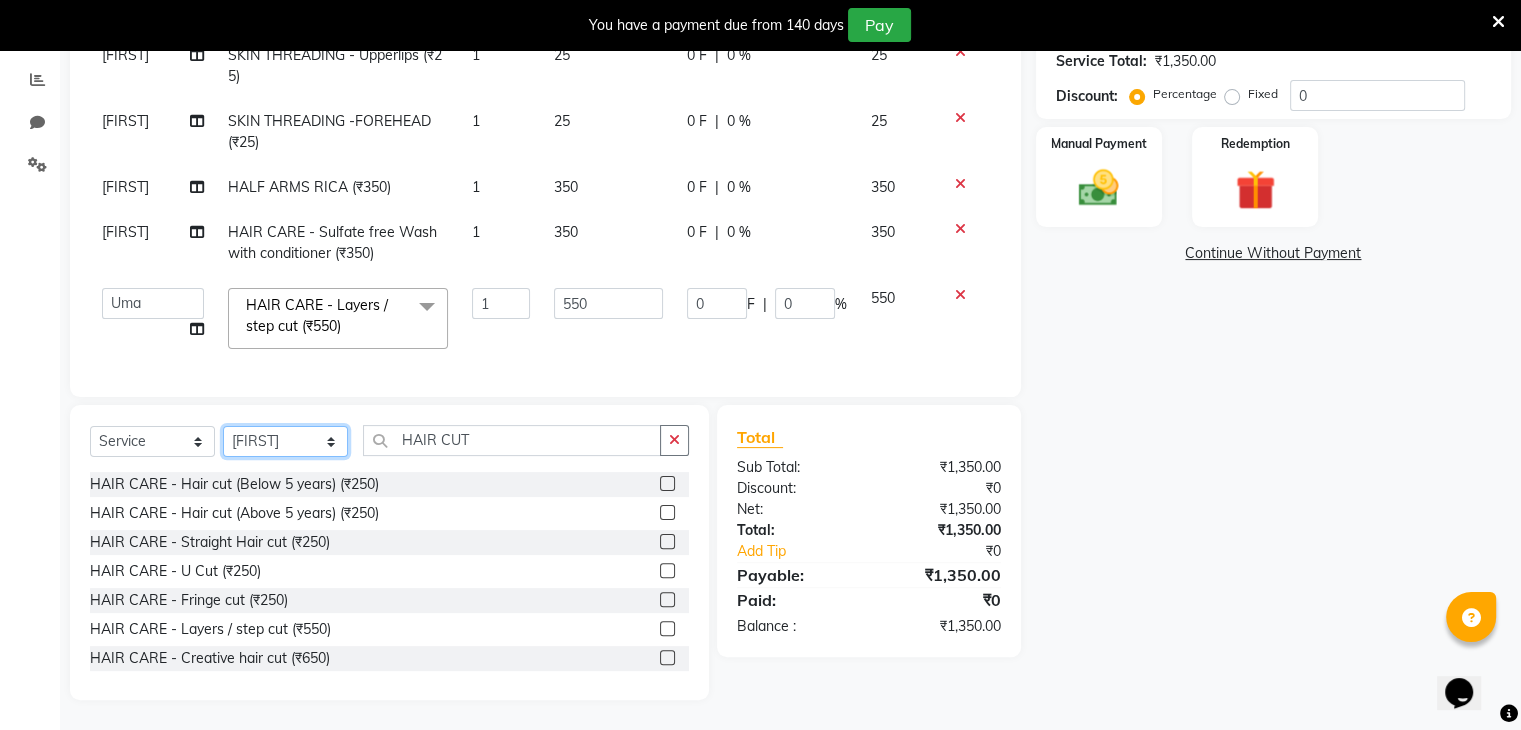 click on "Select Stylist Devi DIS Mamta Pinki Rajiya Rupal Shweta Uma UNKNOWN" 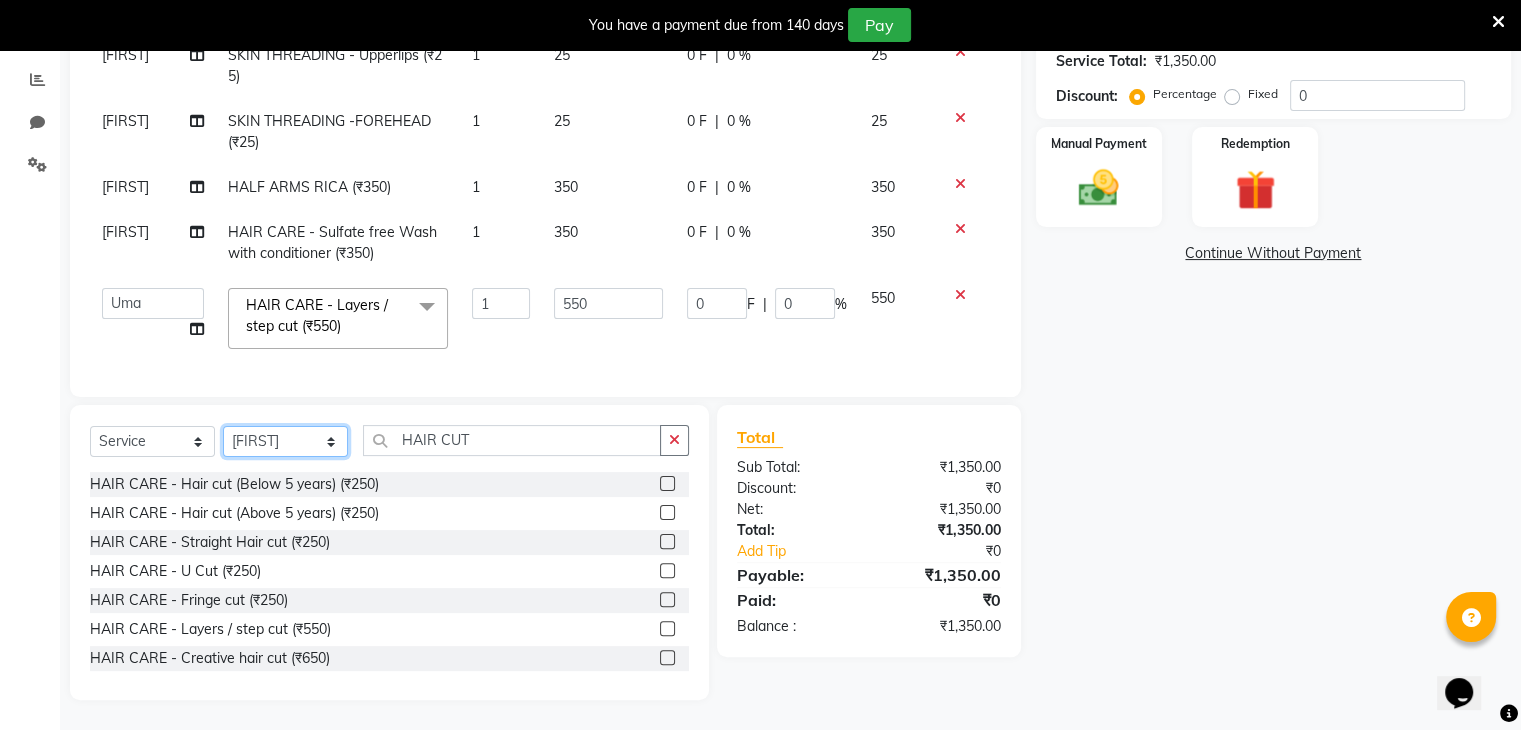 select on "84247" 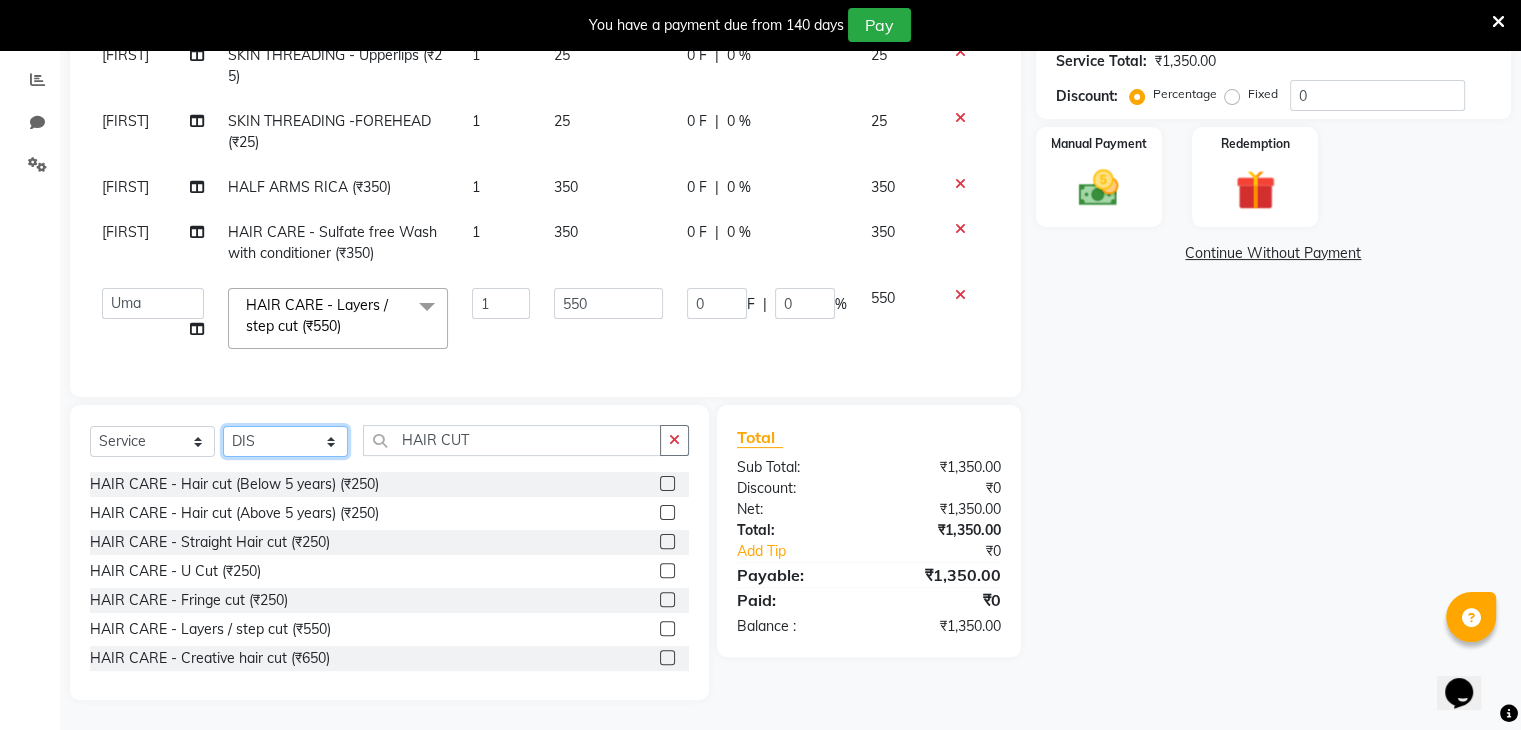 click on "Select Stylist Devi DIS Mamta Pinki Rajiya Rupal Shweta Uma UNKNOWN" 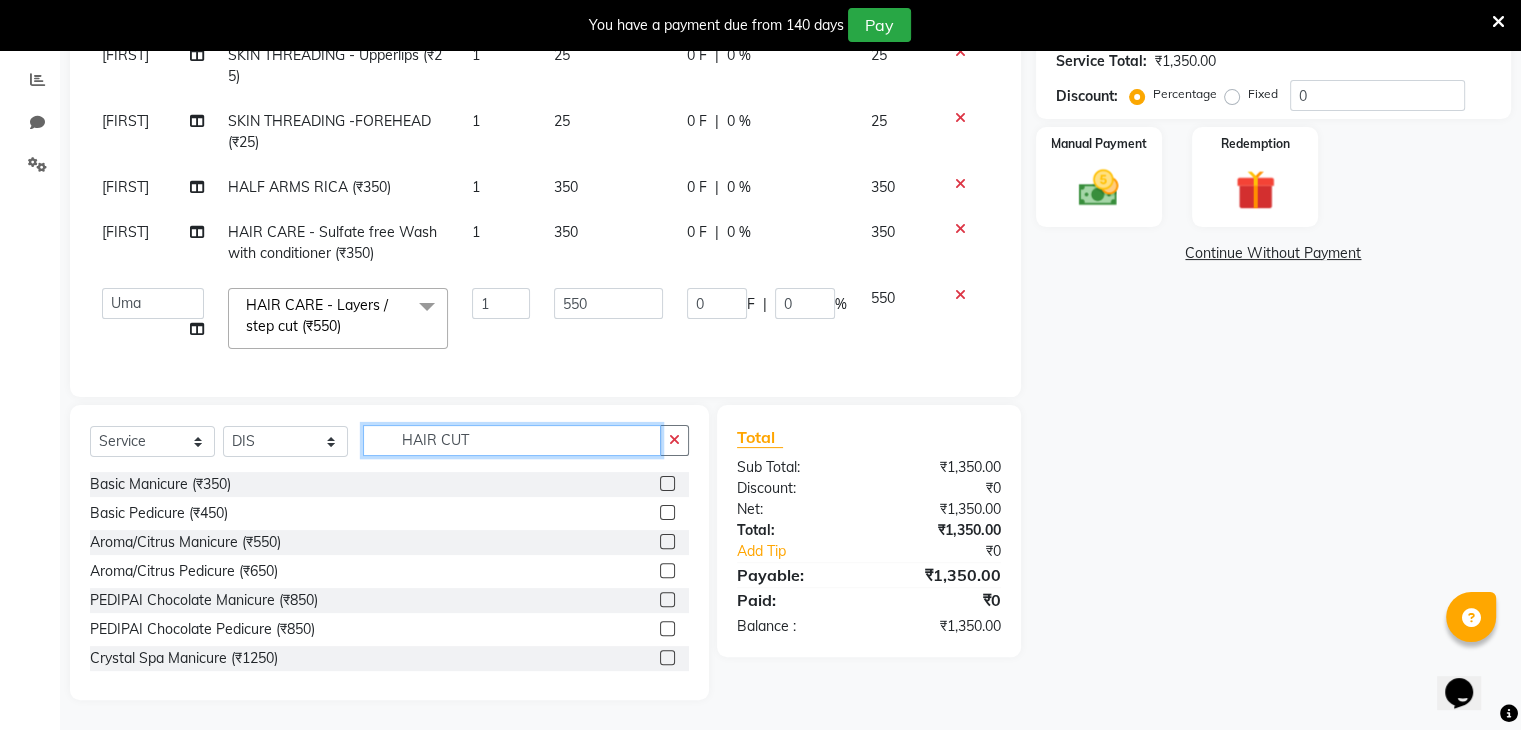 click on "HAIR CUT" 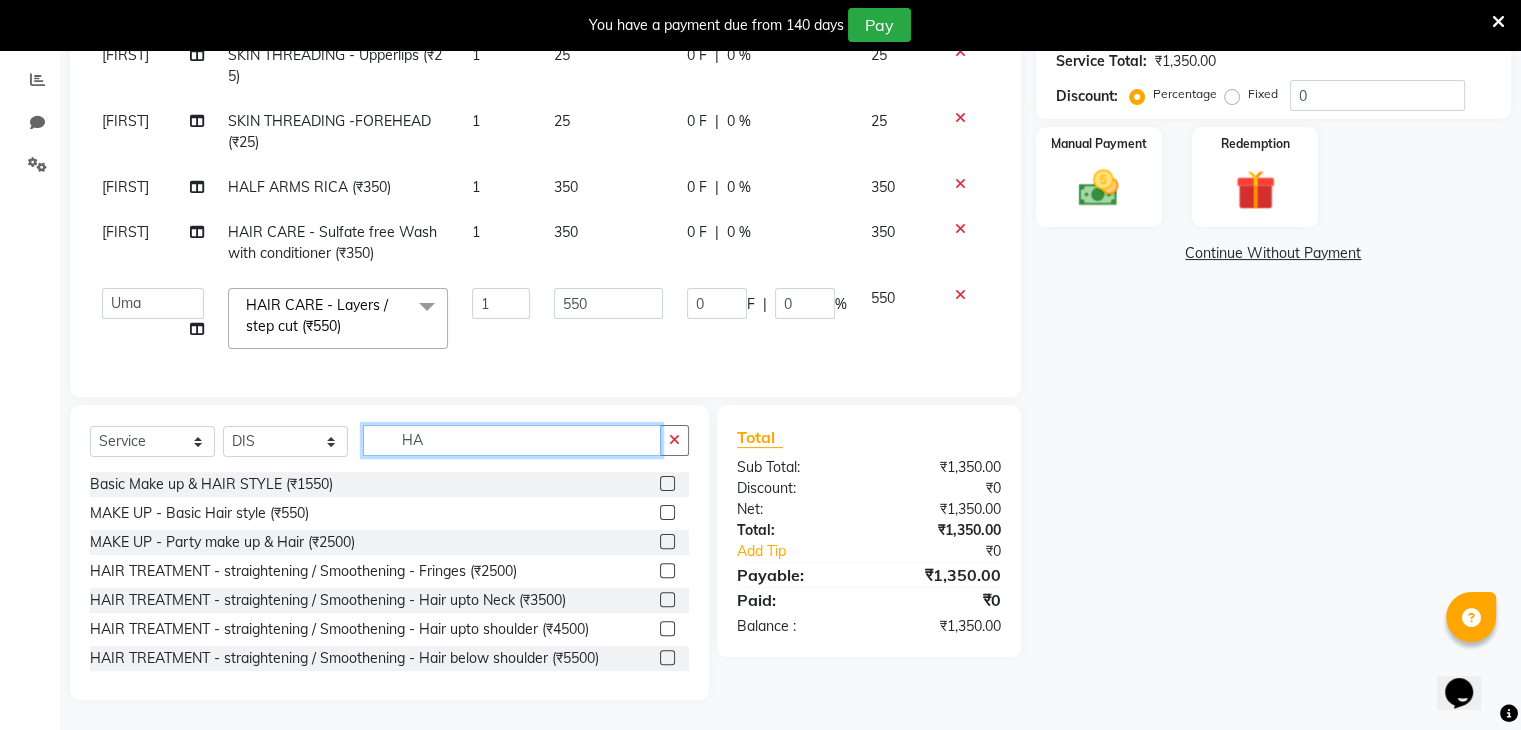 type on "H" 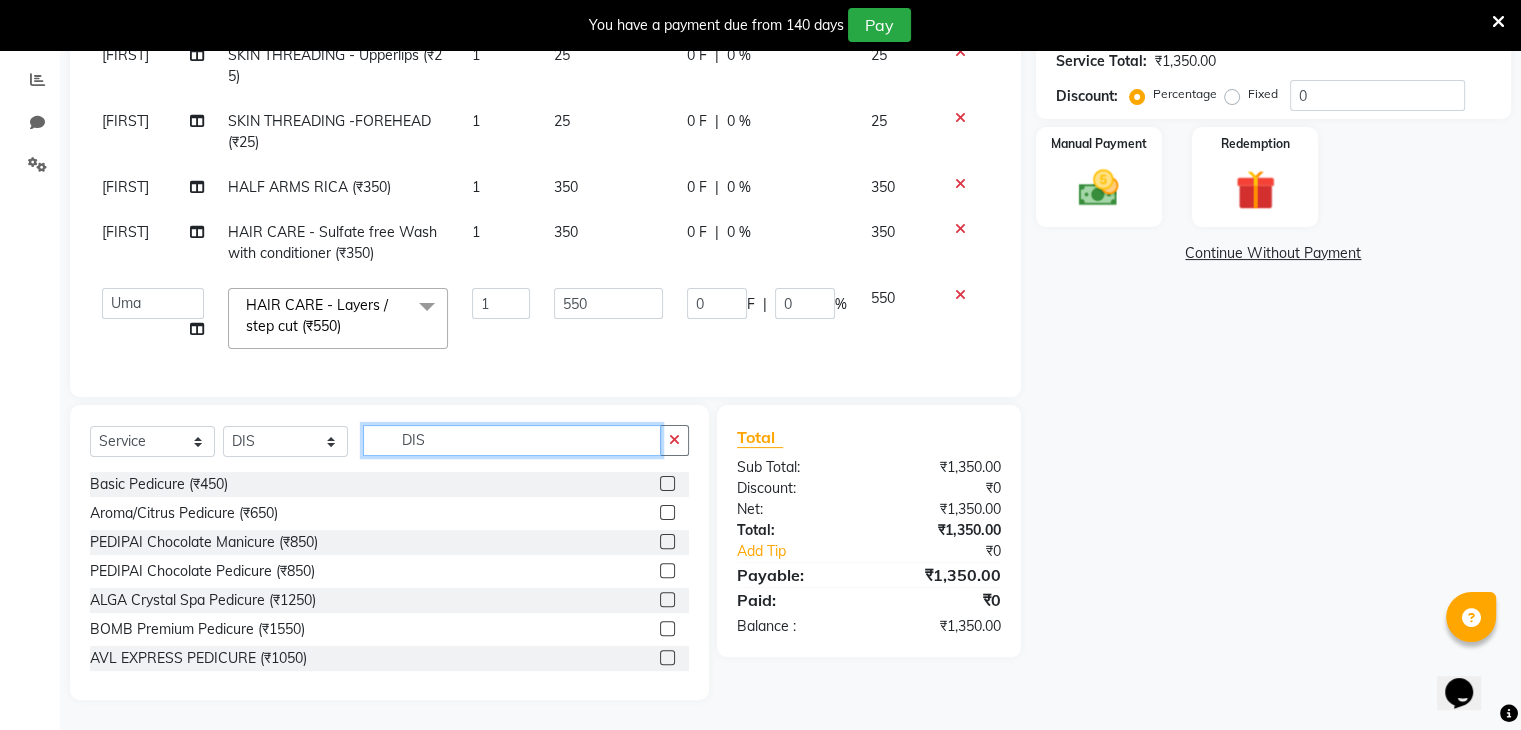 scroll, scrollTop: 370, scrollLeft: 0, axis: vertical 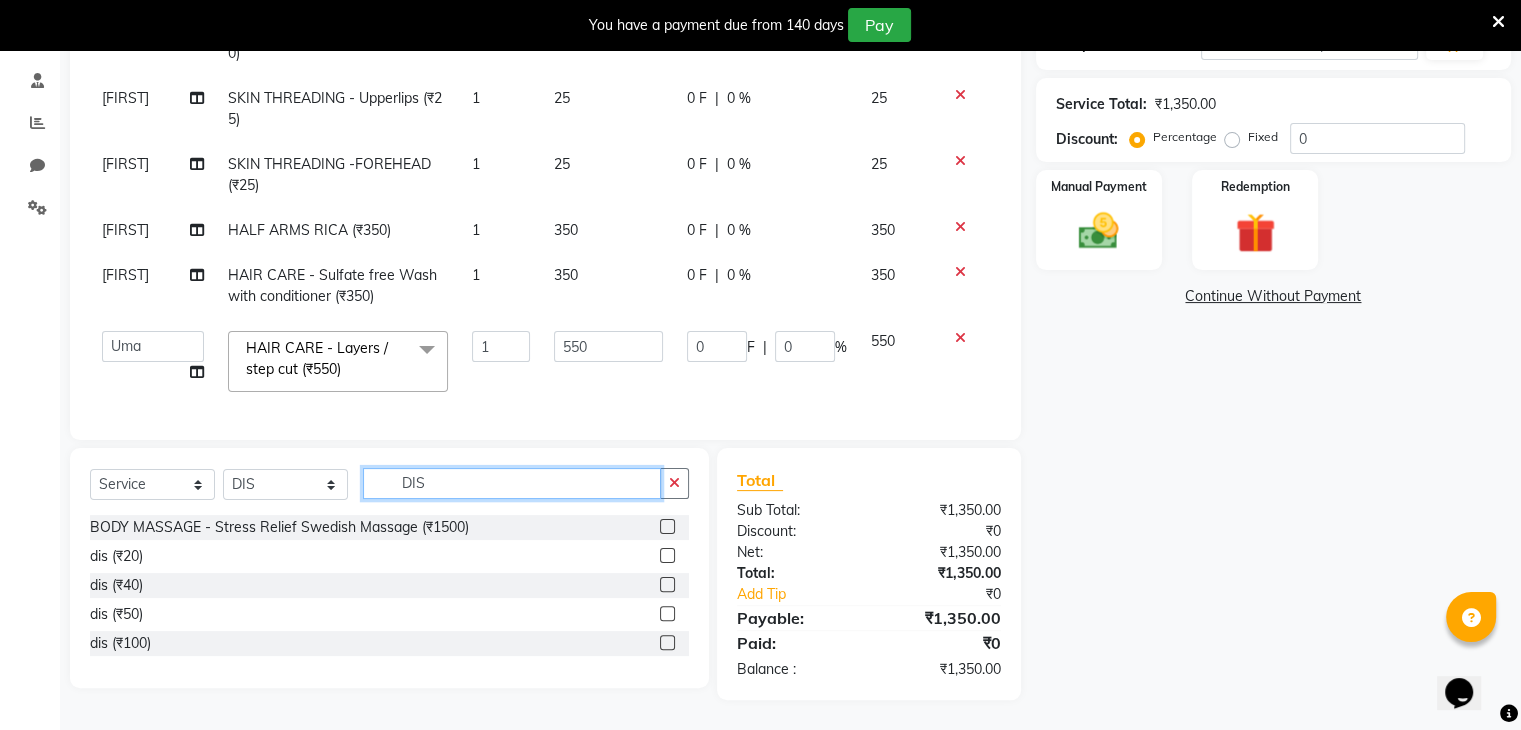 type on "DIS" 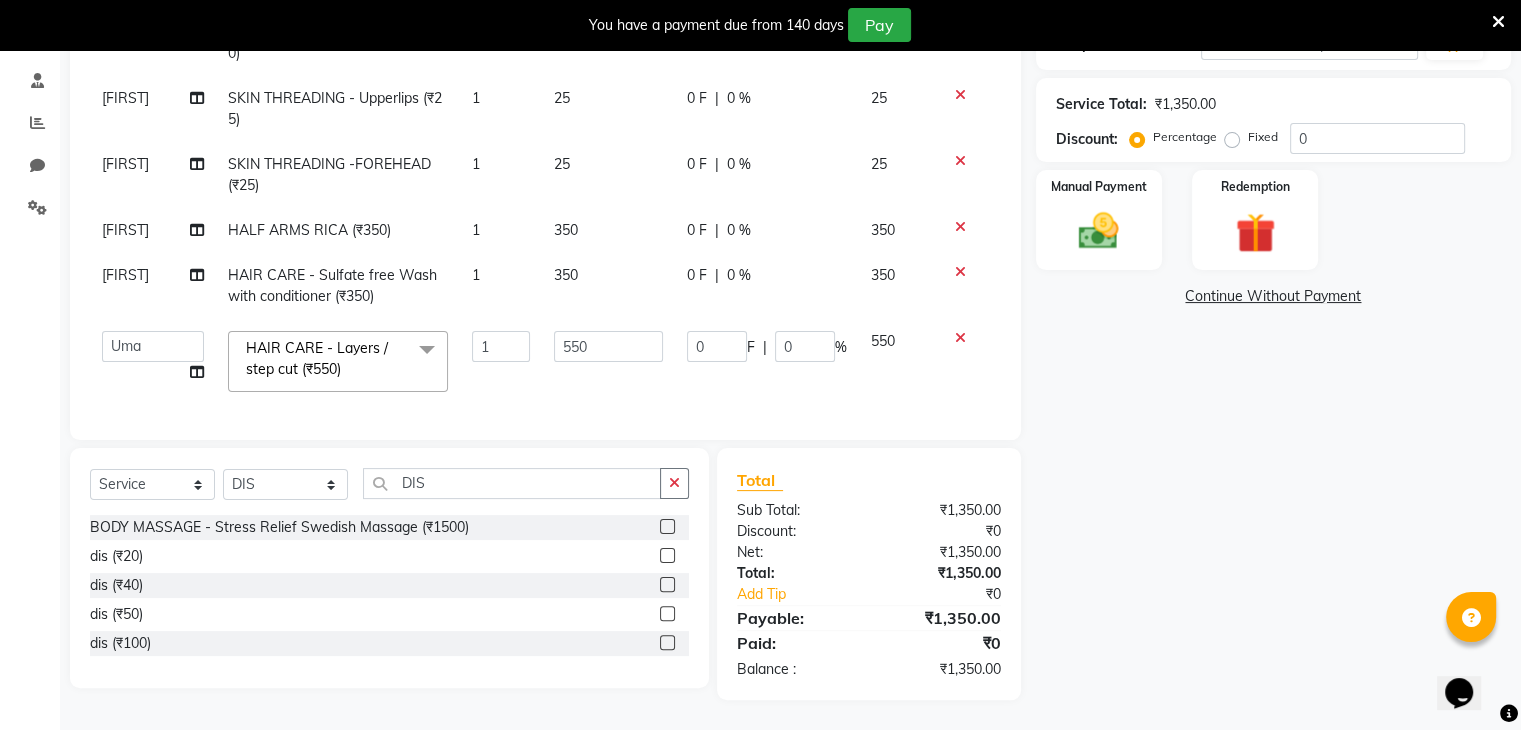 click 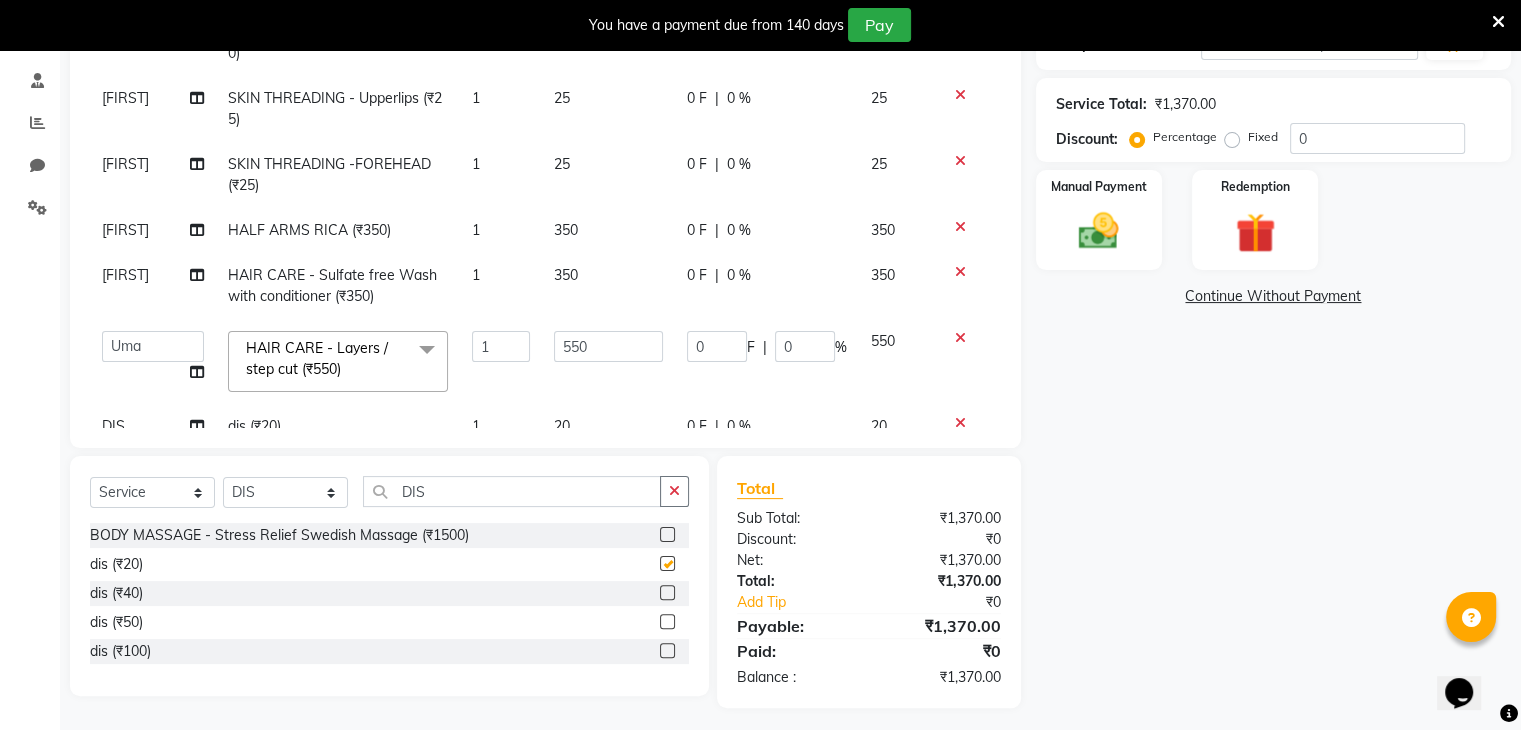 checkbox on "false" 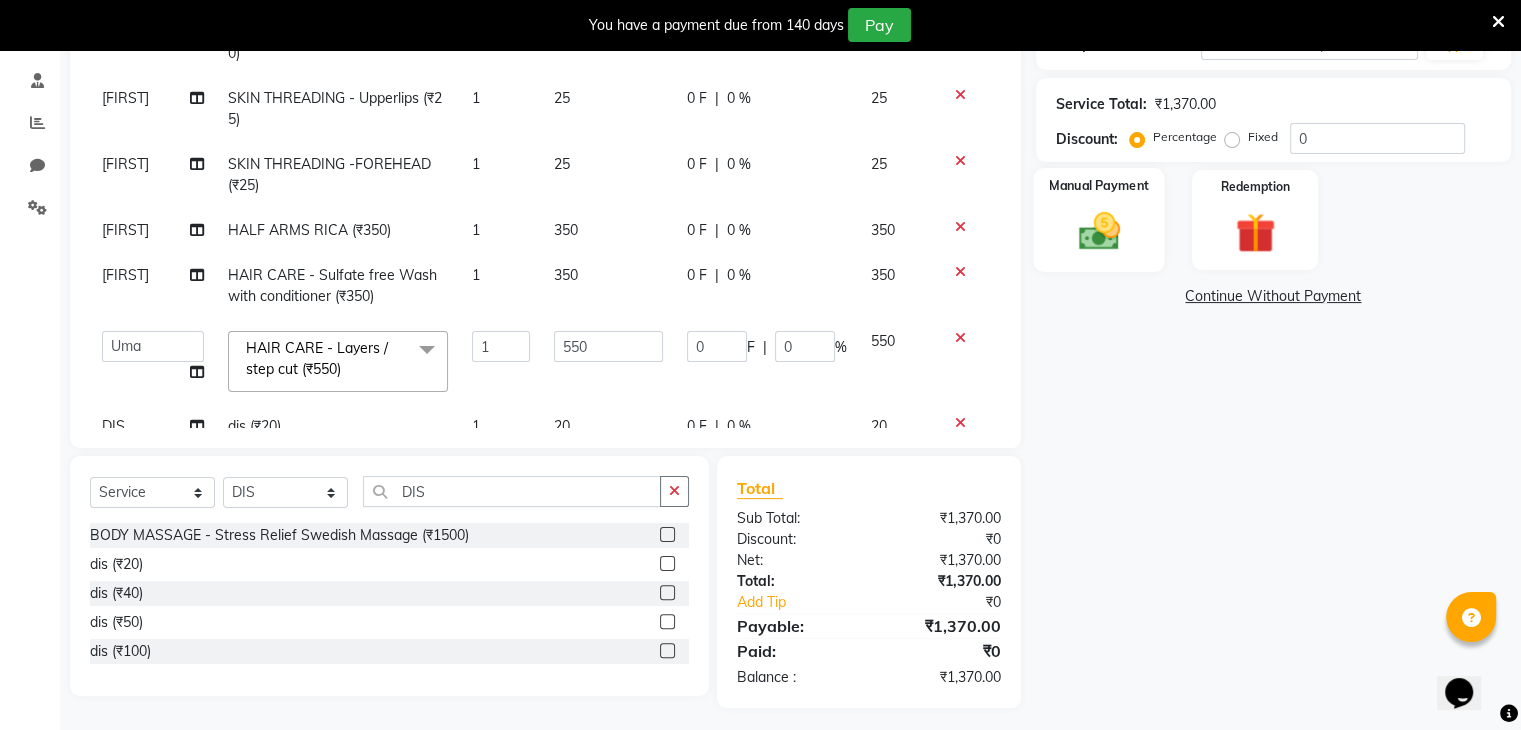click 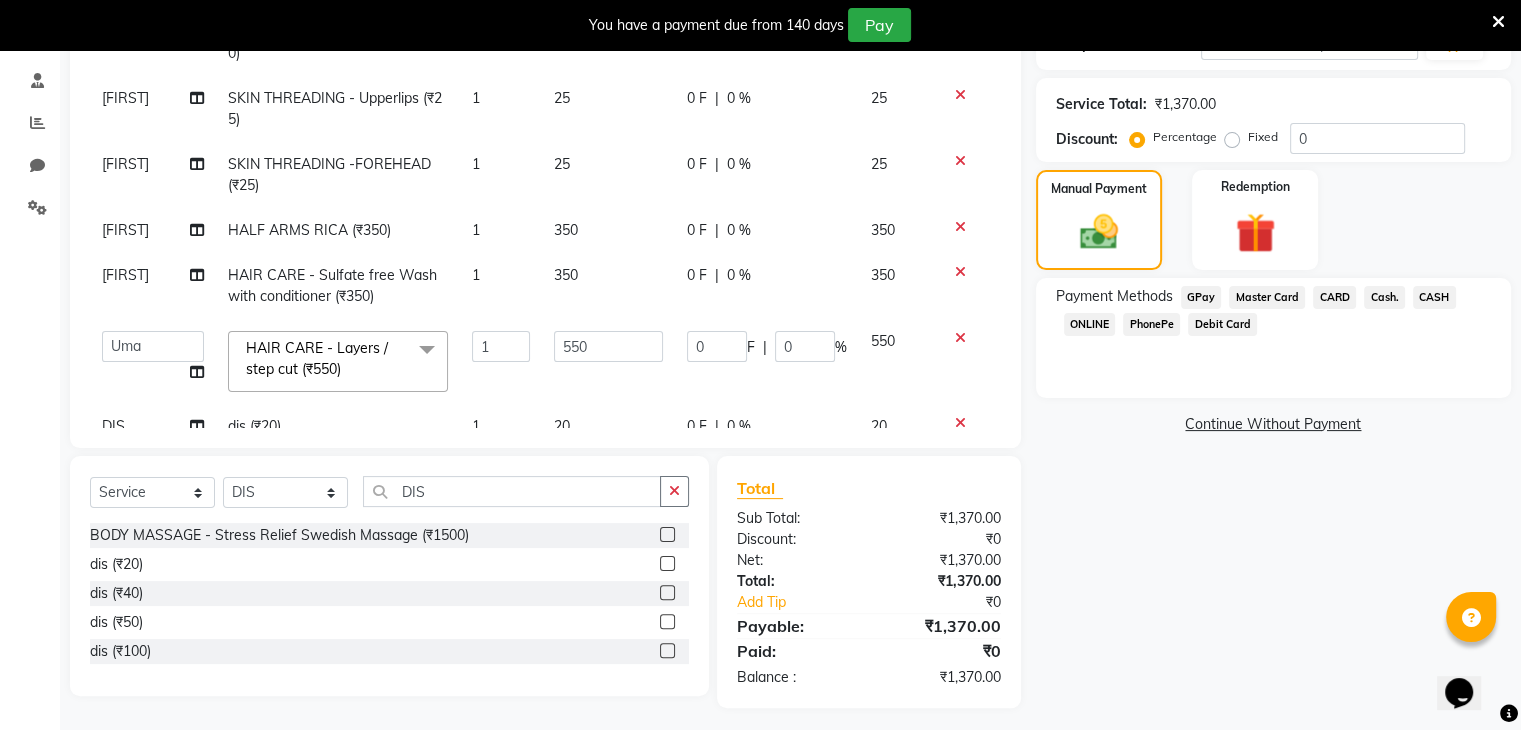 click on "CARD" 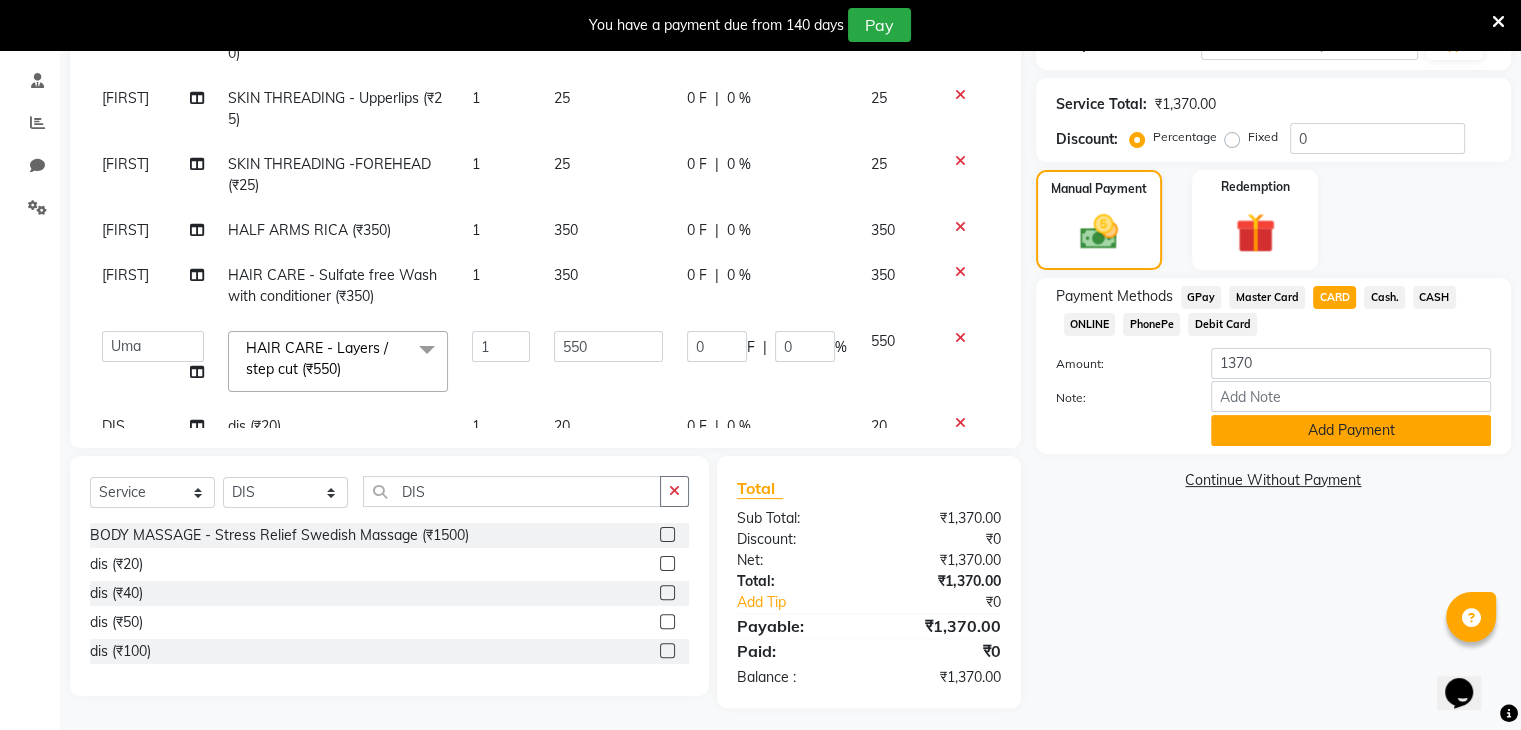 click on "Add Payment" 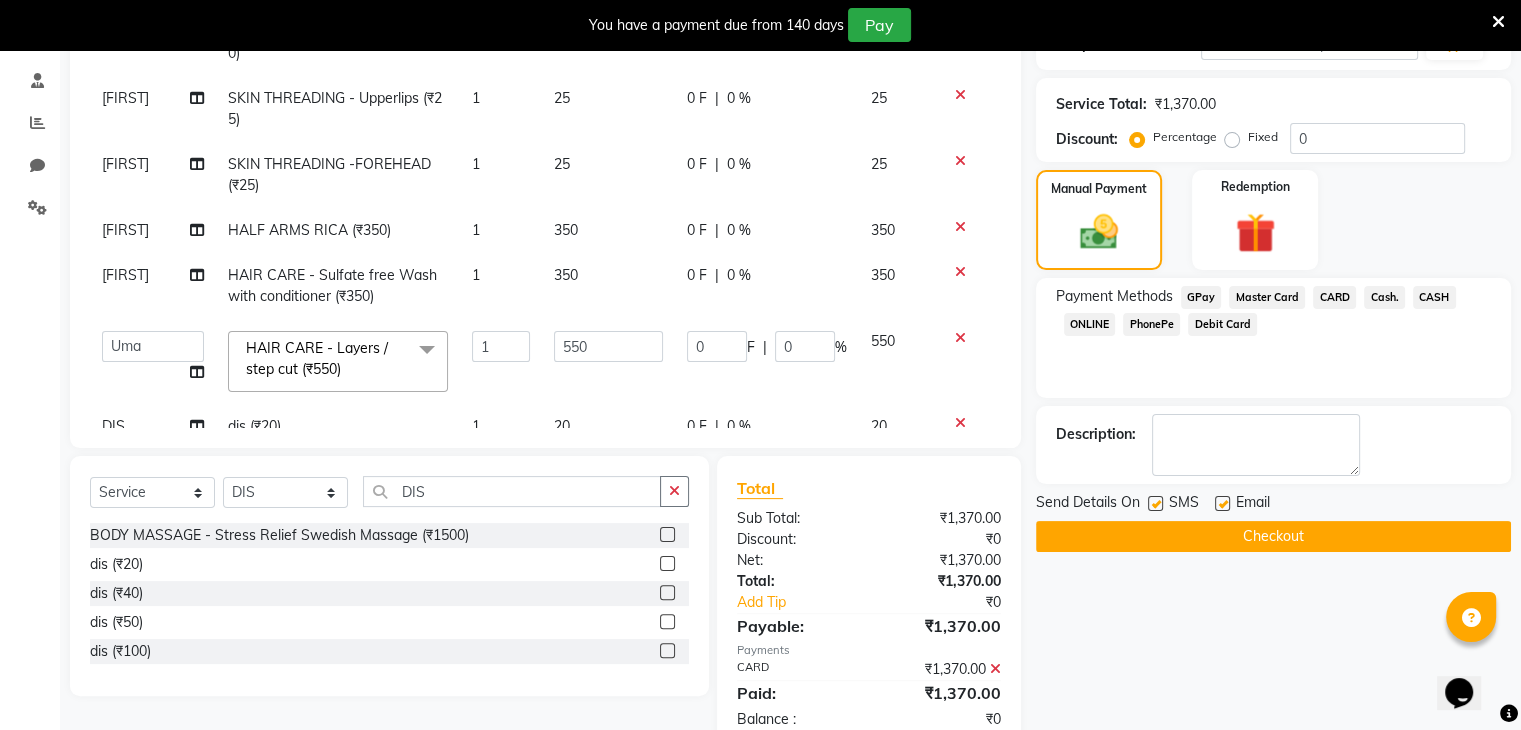 click on "Checkout" 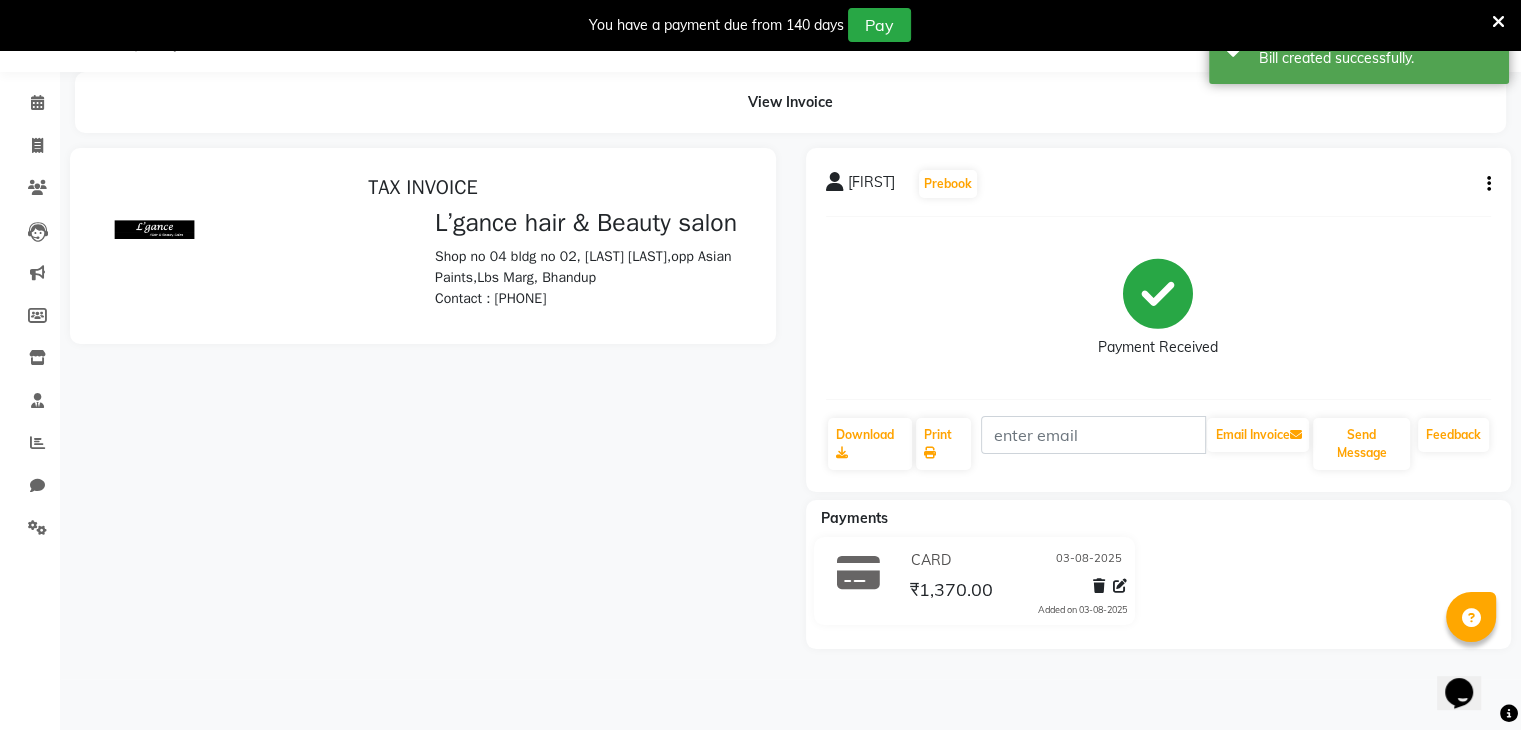 scroll, scrollTop: 0, scrollLeft: 0, axis: both 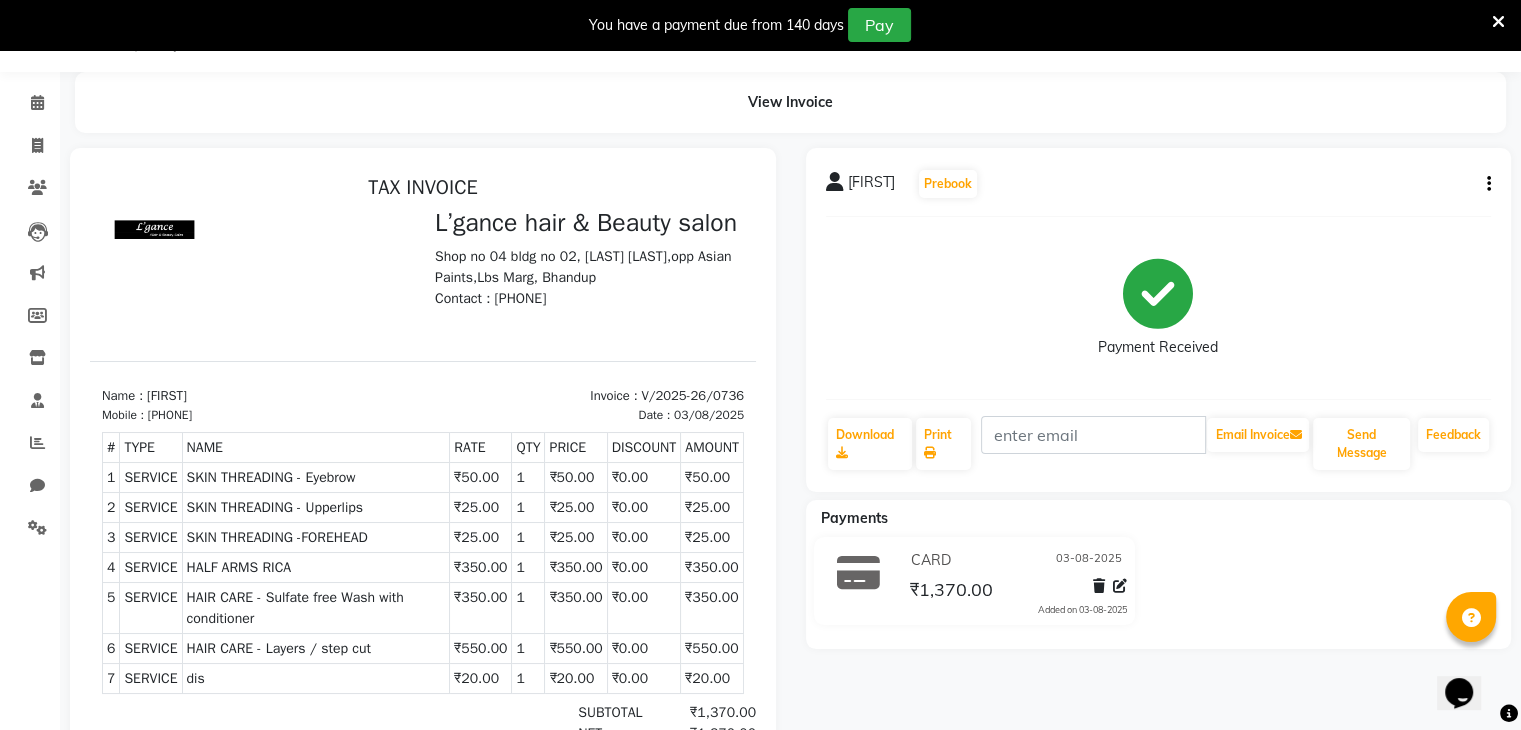 select on "7828" 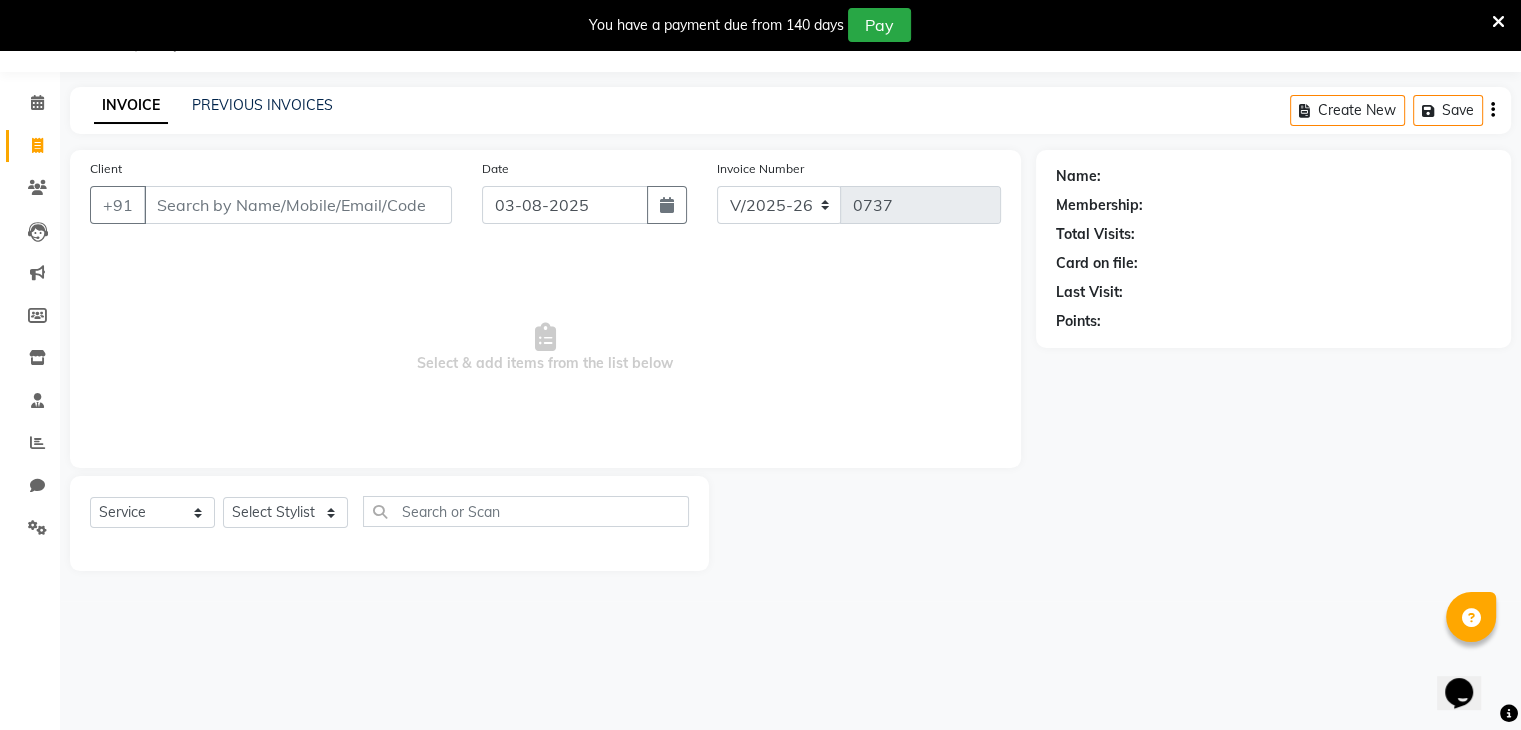click on "Client" at bounding box center [298, 205] 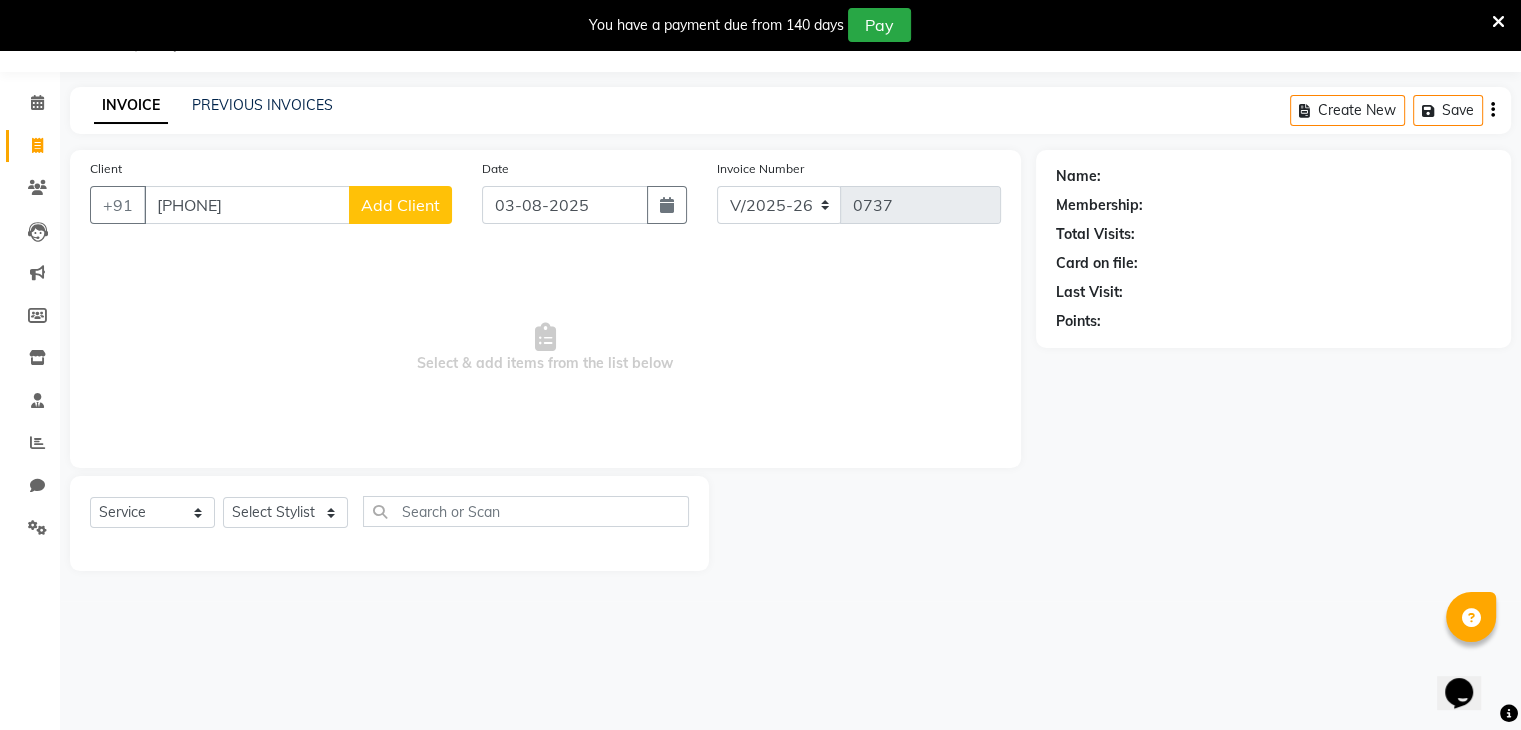 type on "[PHONE]" 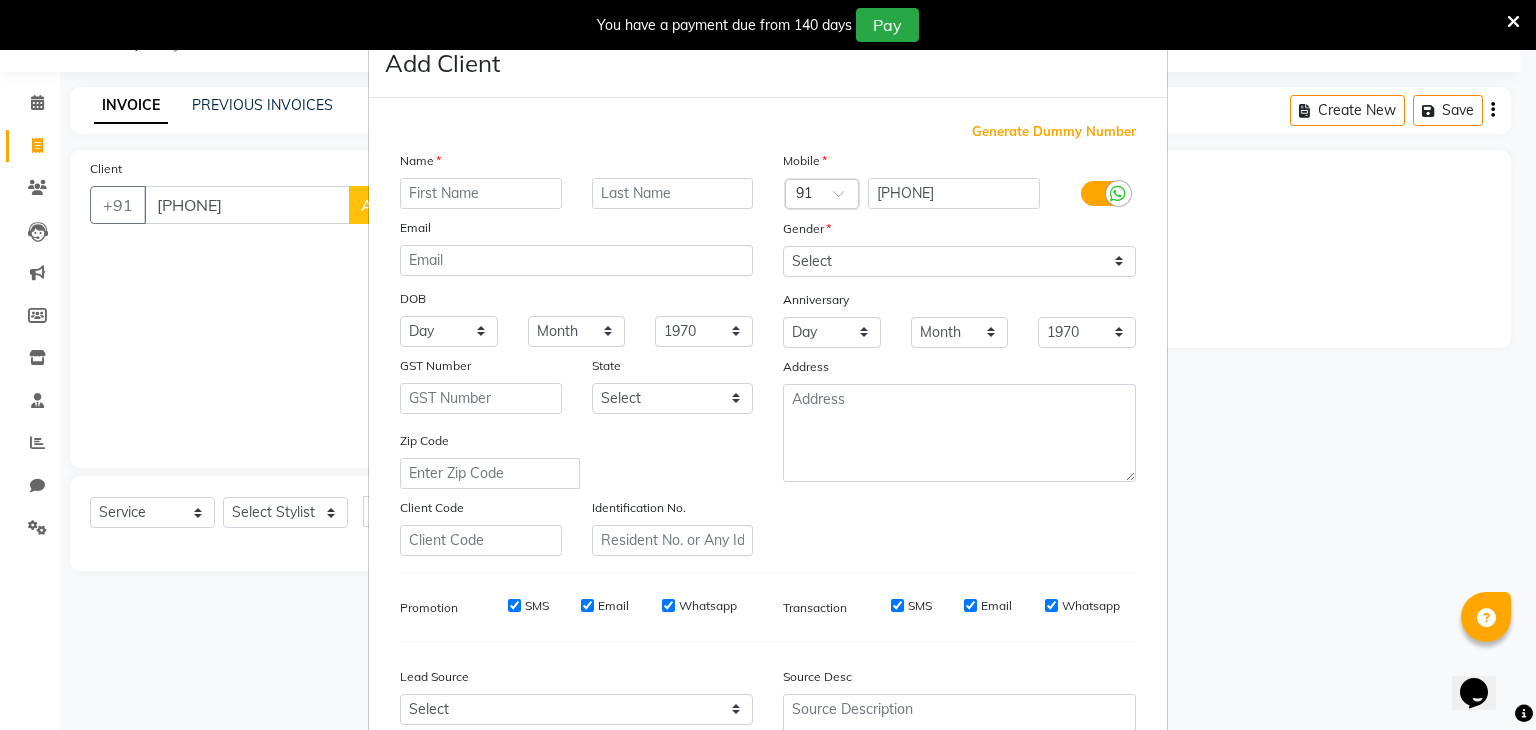 click at bounding box center [481, 193] 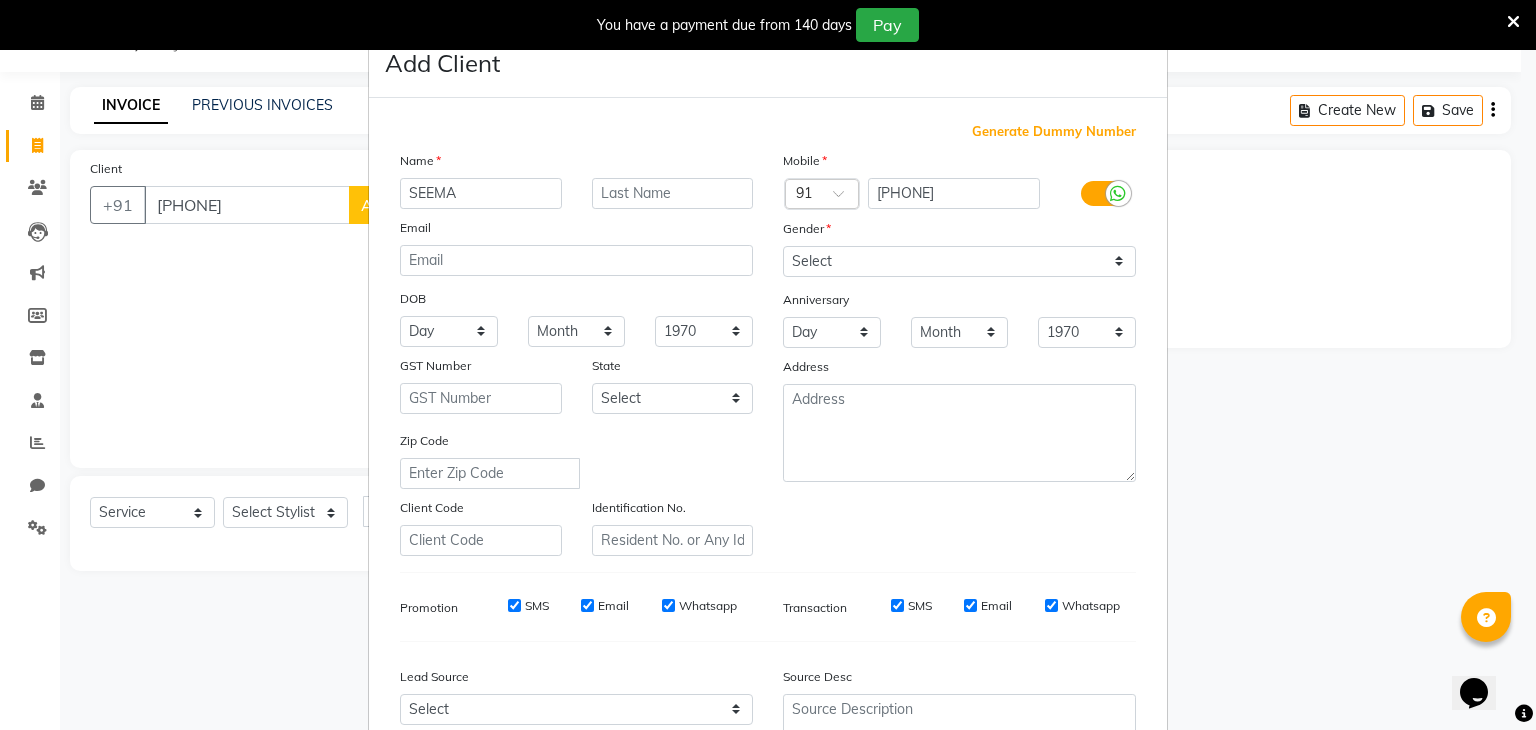 type on "SEEMA" 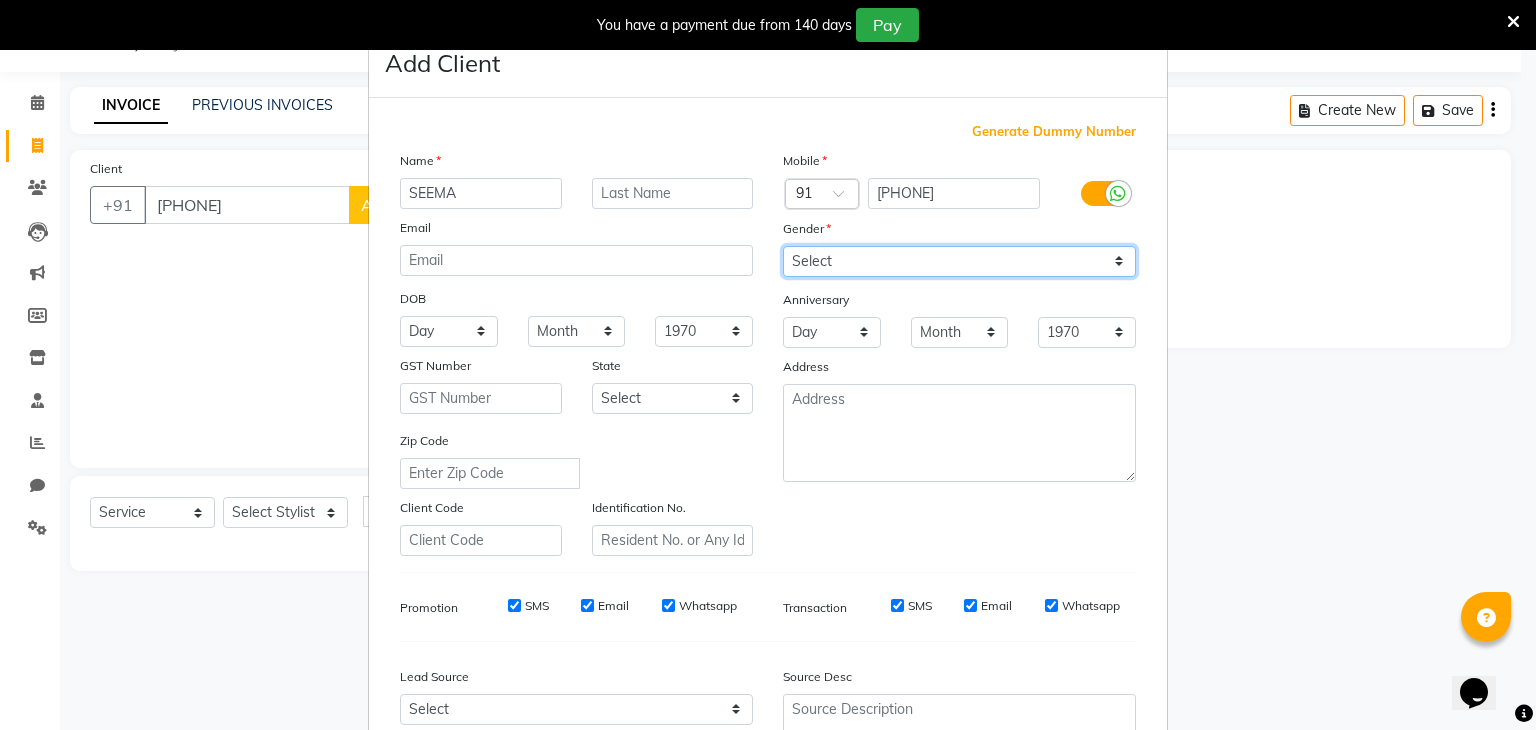 click on "Select Male Female Other Prefer Not To Say" at bounding box center (959, 261) 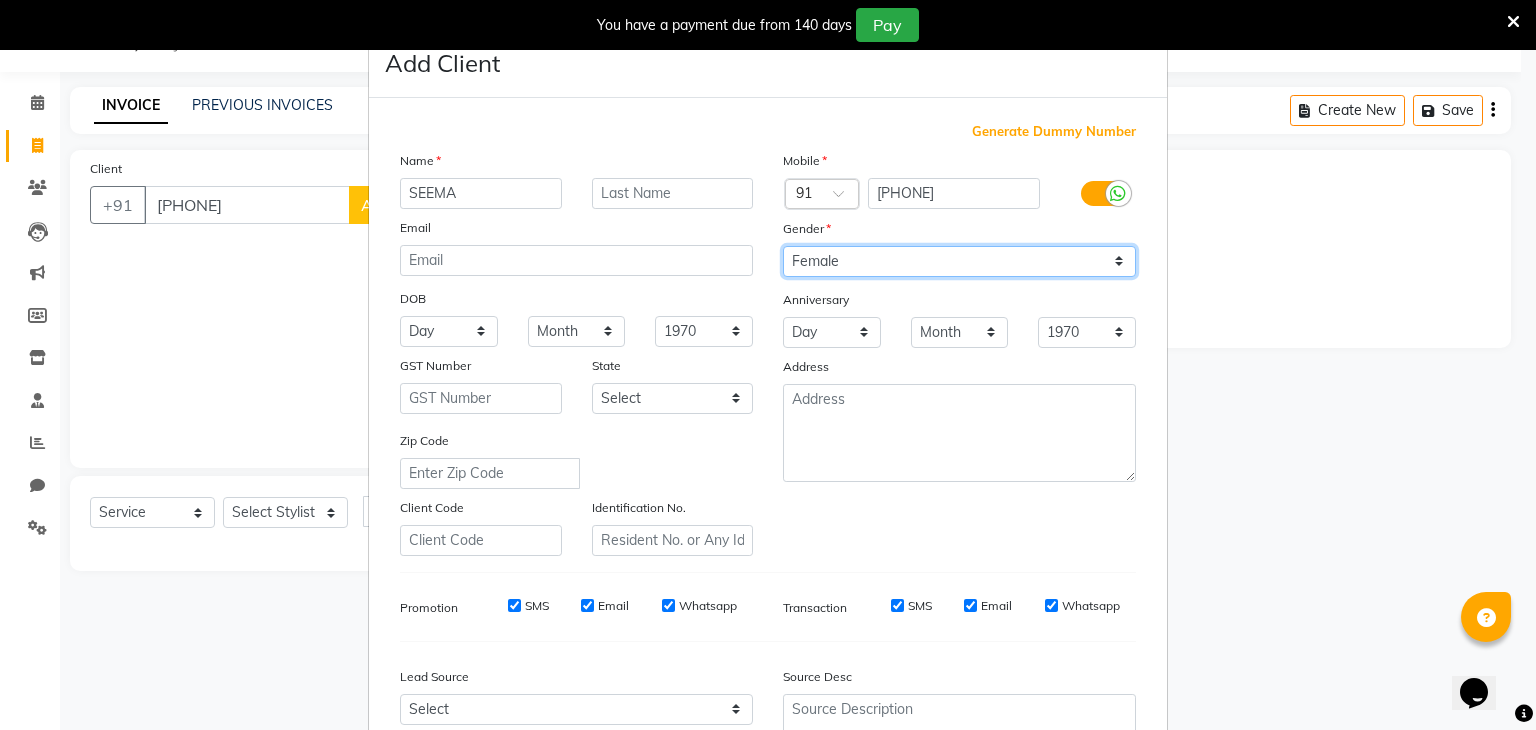 click on "Select Male Female Other Prefer Not To Say" at bounding box center [959, 261] 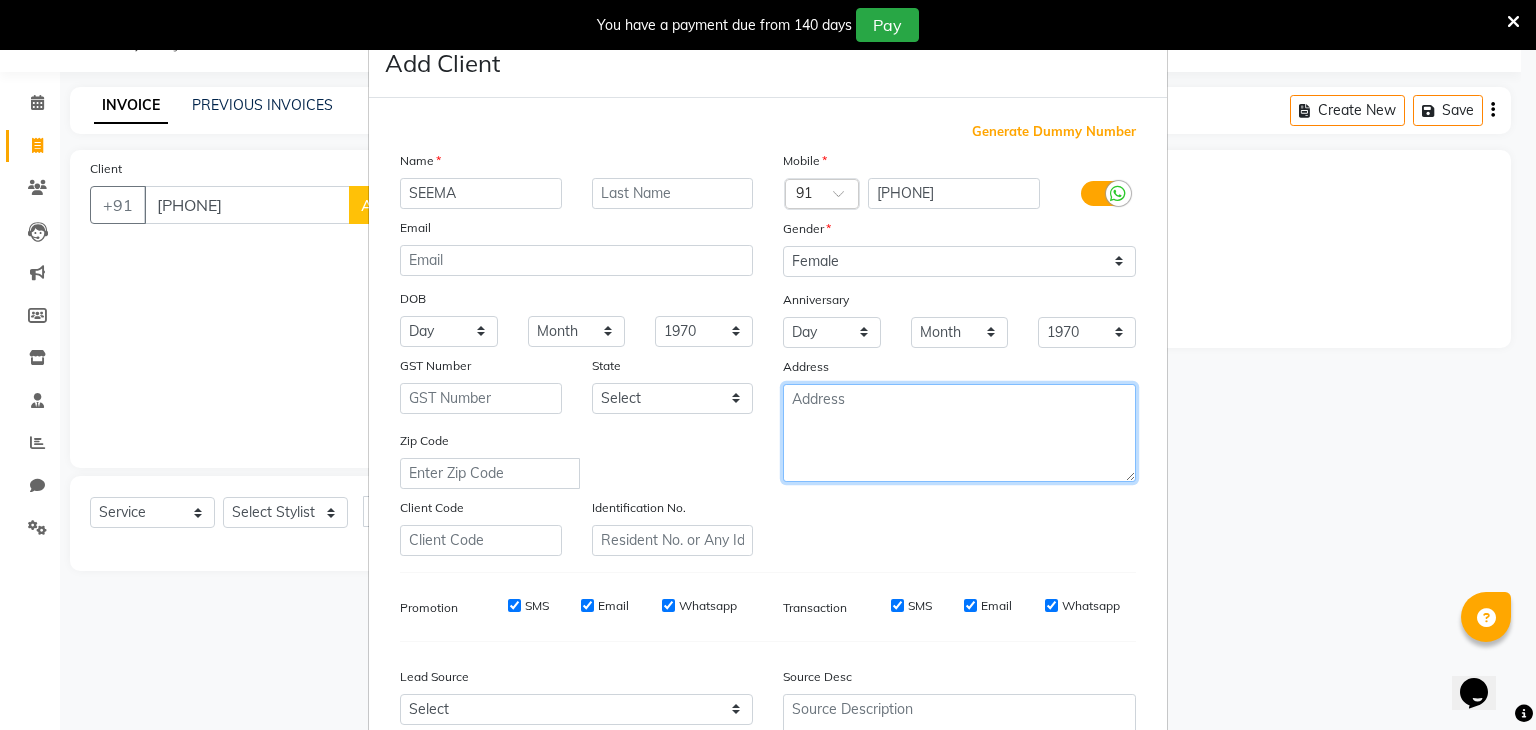 click at bounding box center [959, 433] 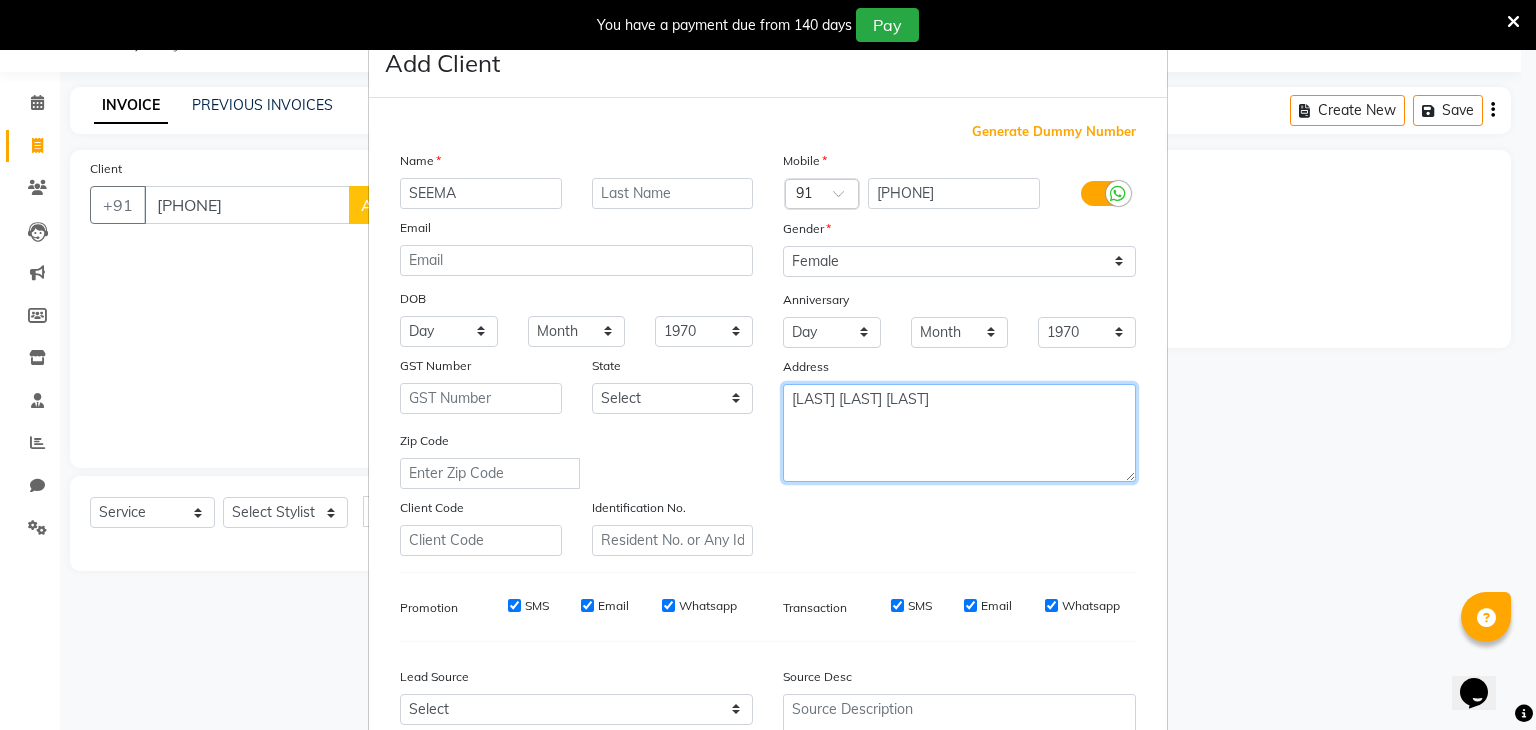 type on "[LAST] [LAST] [LAST]" 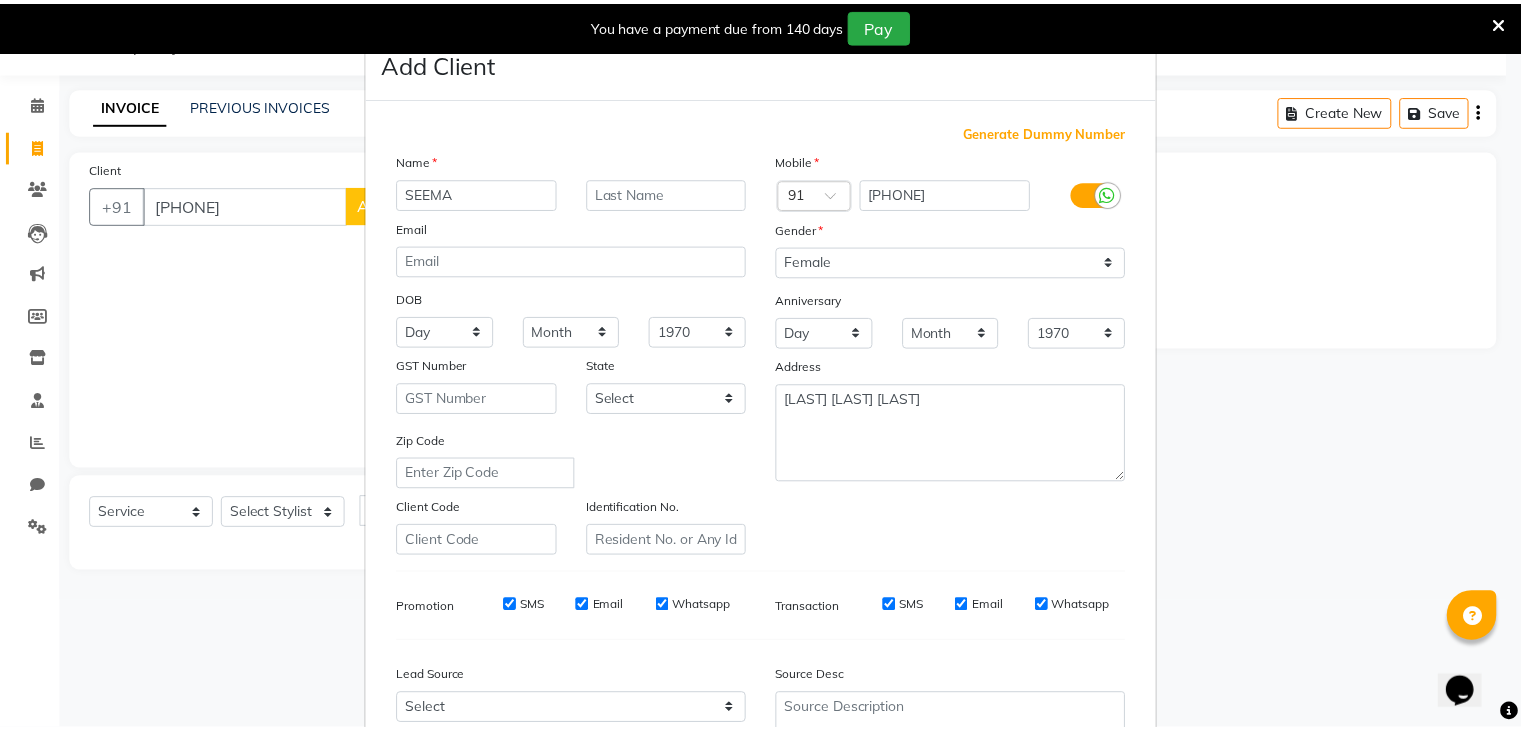 scroll, scrollTop: 203, scrollLeft: 0, axis: vertical 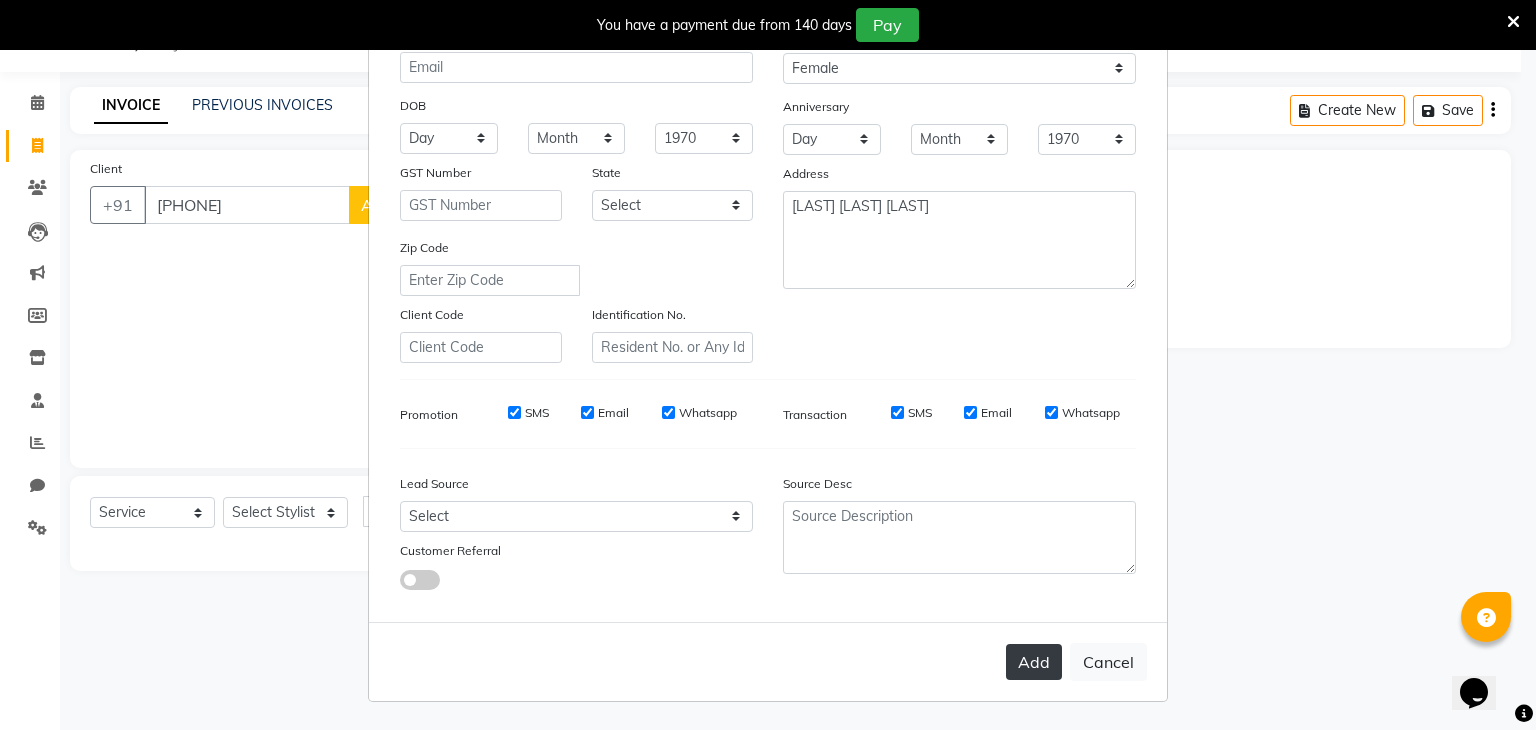 click on "Add" at bounding box center (1034, 662) 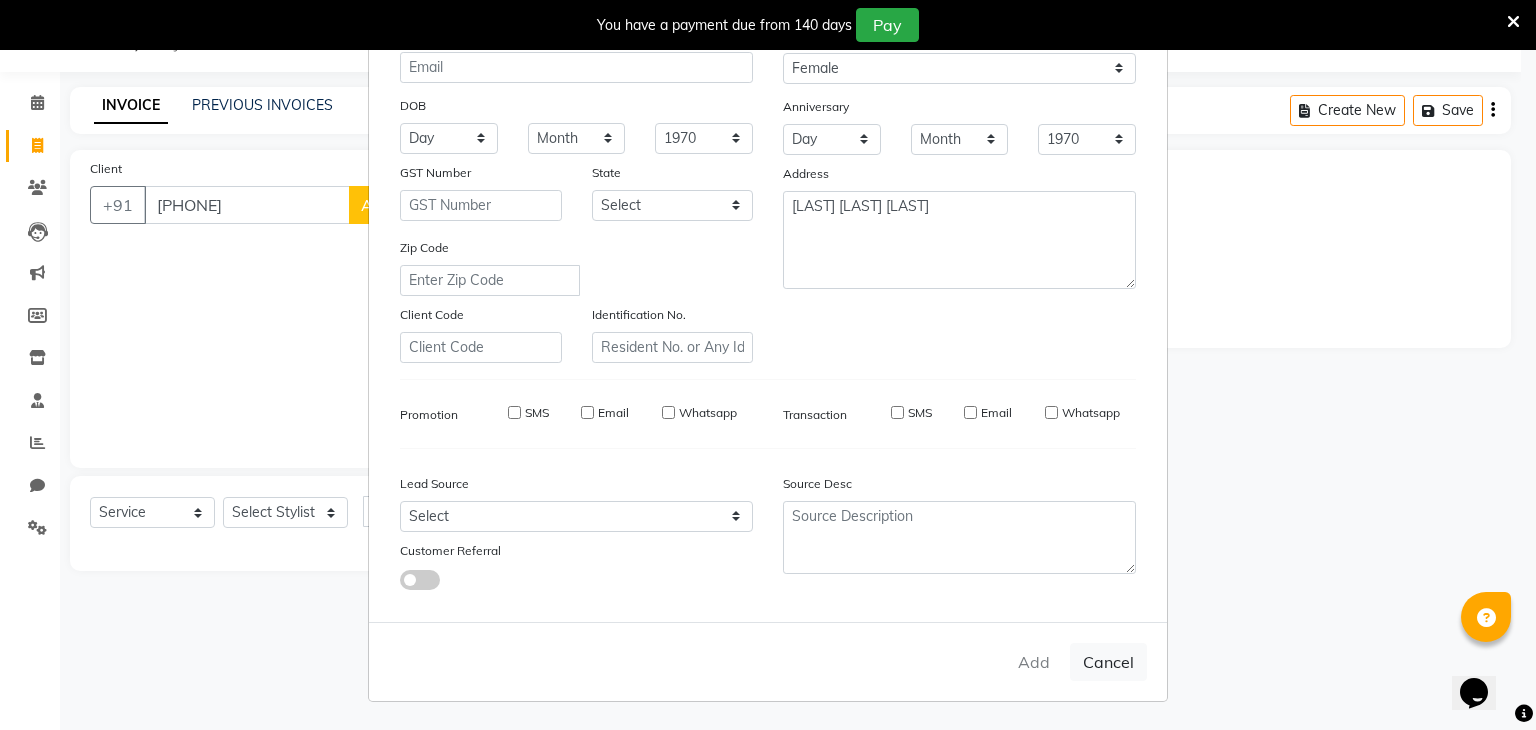 type 